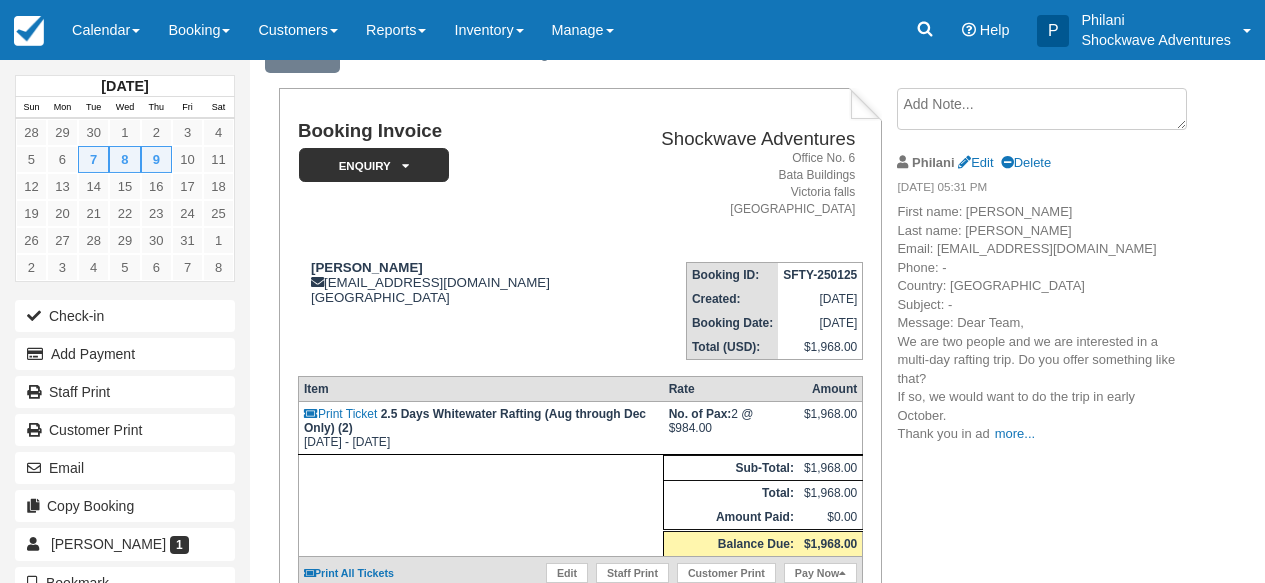 scroll, scrollTop: 96, scrollLeft: 0, axis: vertical 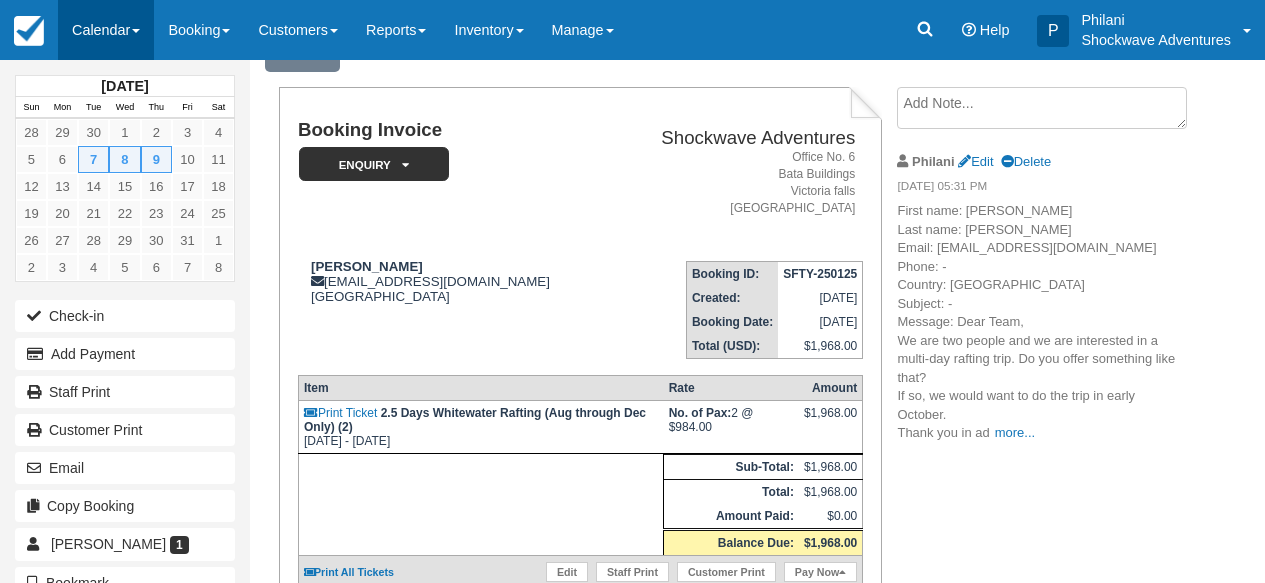 click on "Calendar" at bounding box center [106, 30] 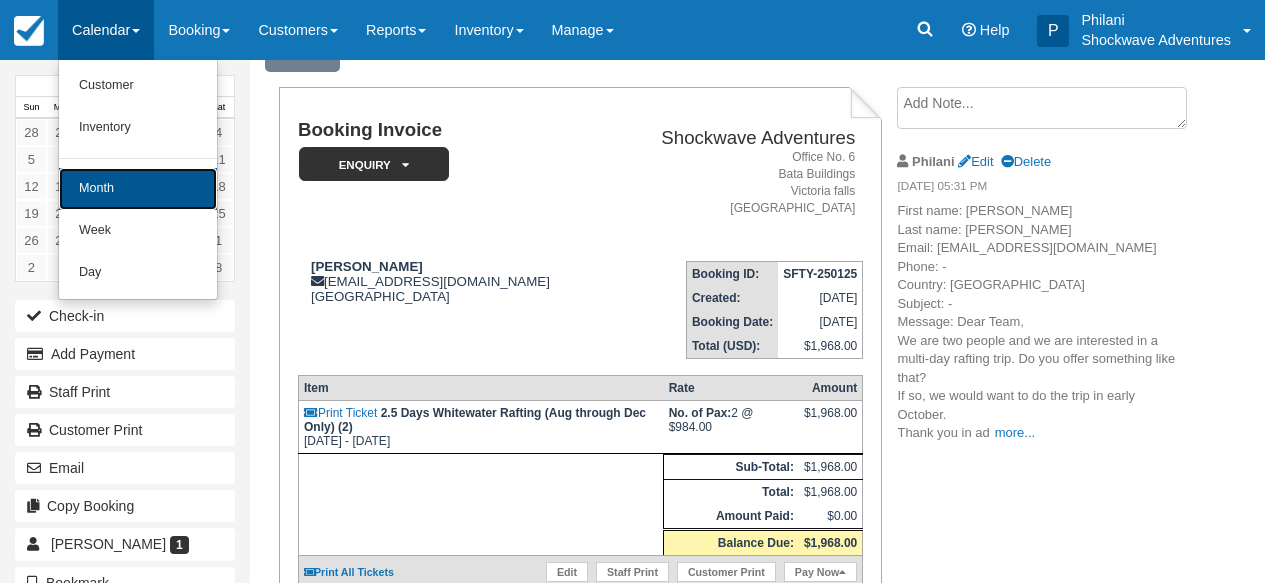 click on "Month" at bounding box center (138, 189) 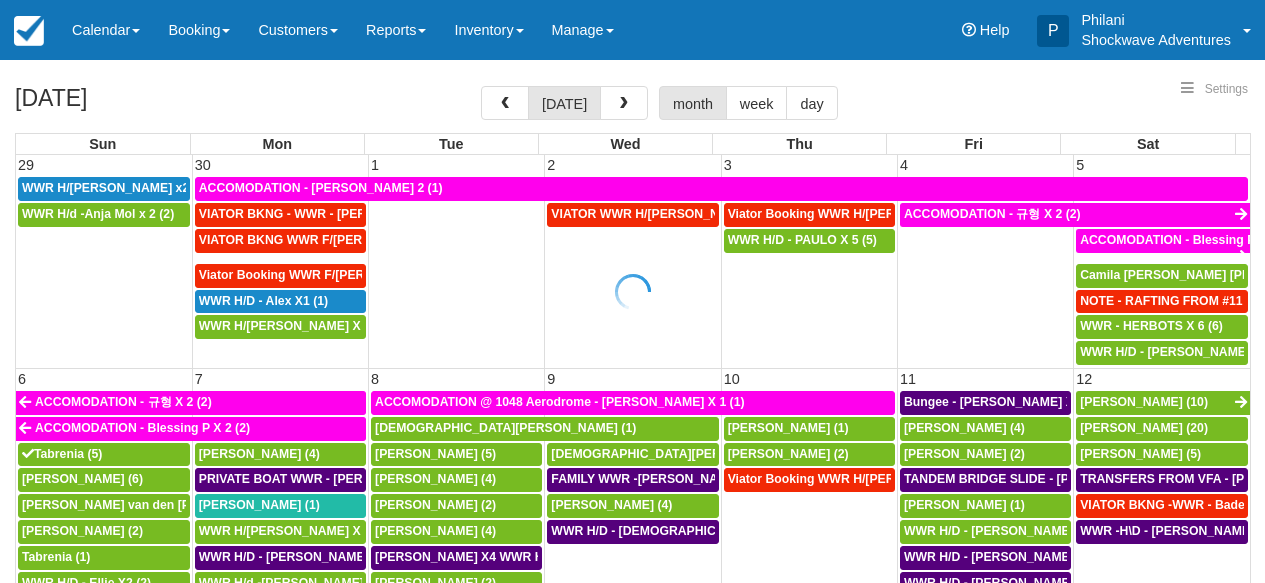 select 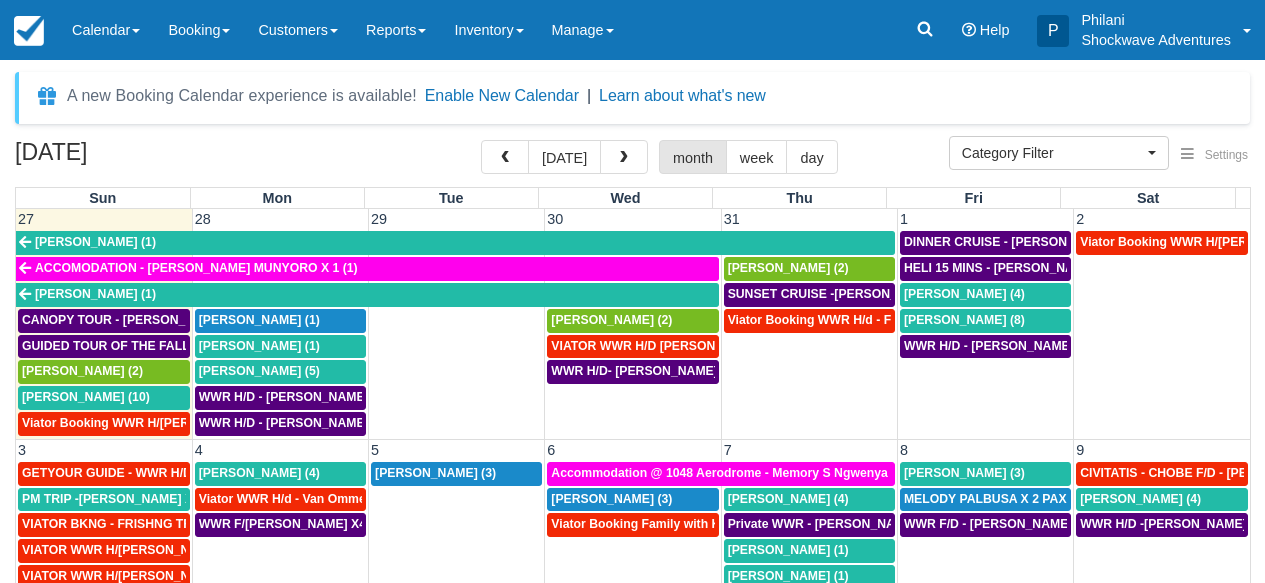scroll, scrollTop: 144, scrollLeft: 0, axis: vertical 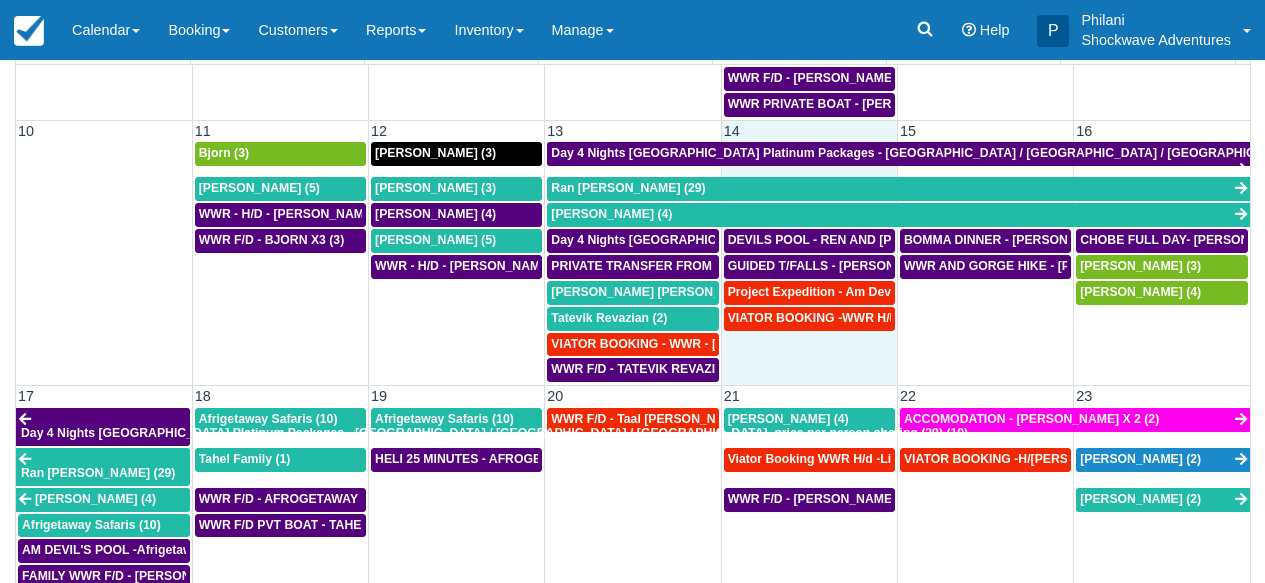 click on "VIATOR BOOKING -WWR H/D - JACQUELINE DOUNG X1 (1)" at bounding box center (809, 345) 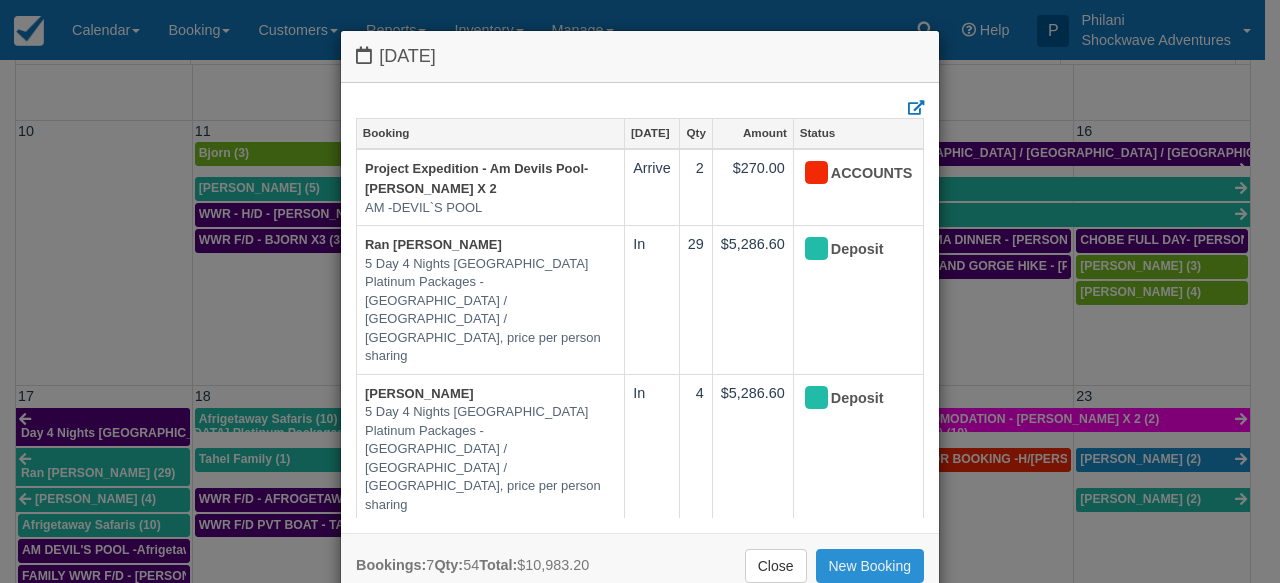click on "New Booking" at bounding box center (870, 566) 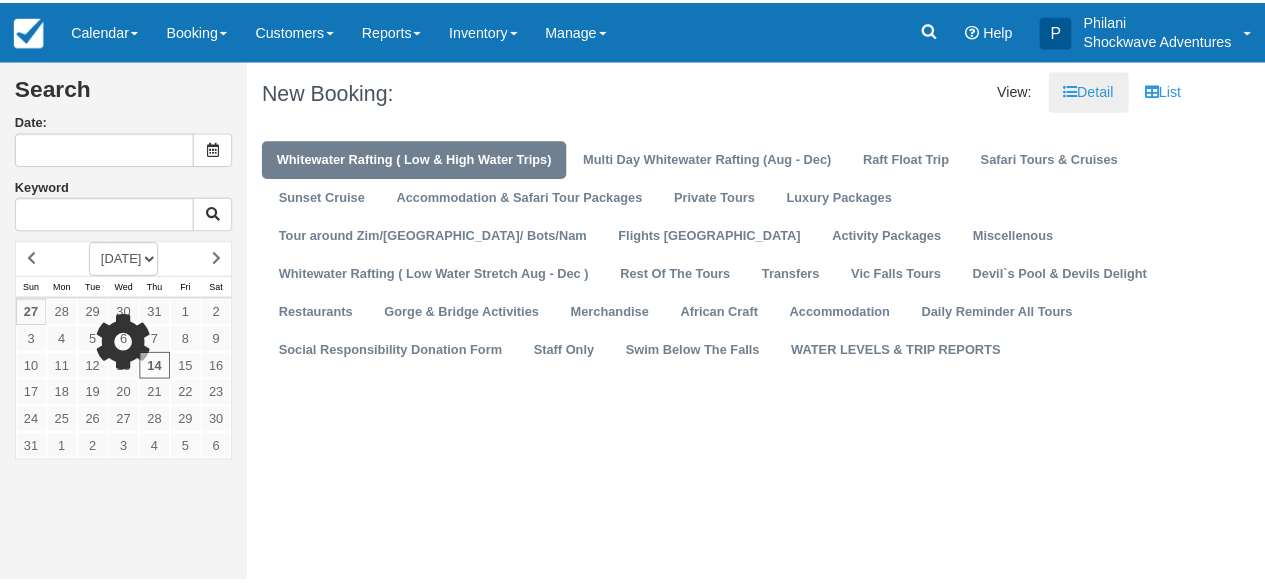 scroll, scrollTop: 0, scrollLeft: 0, axis: both 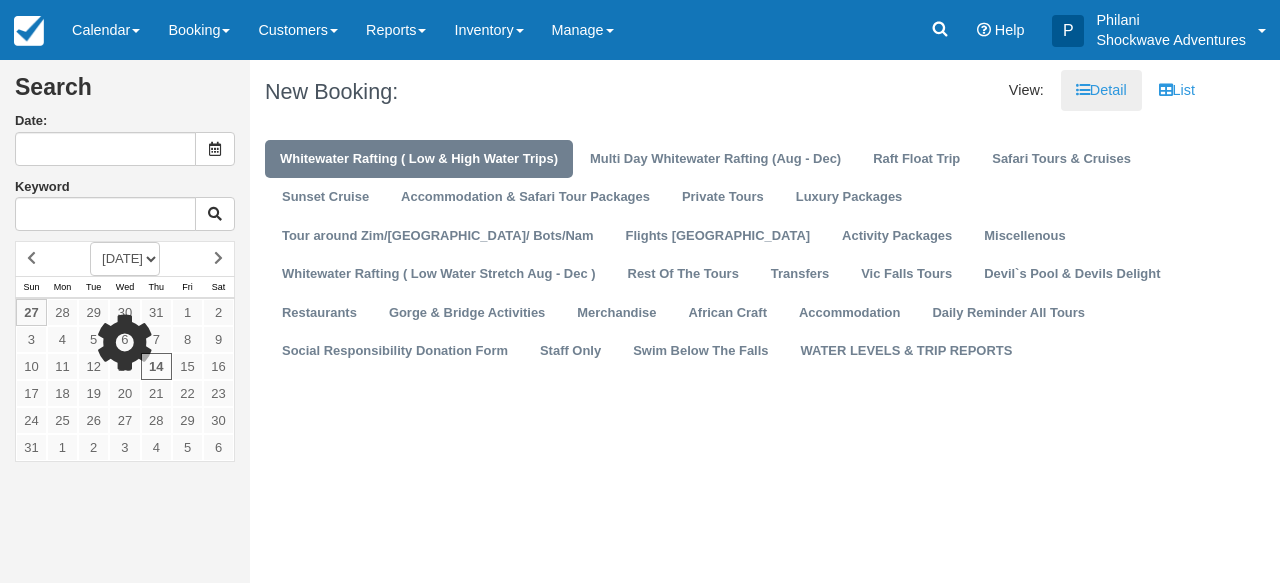 type on "08/14/25" 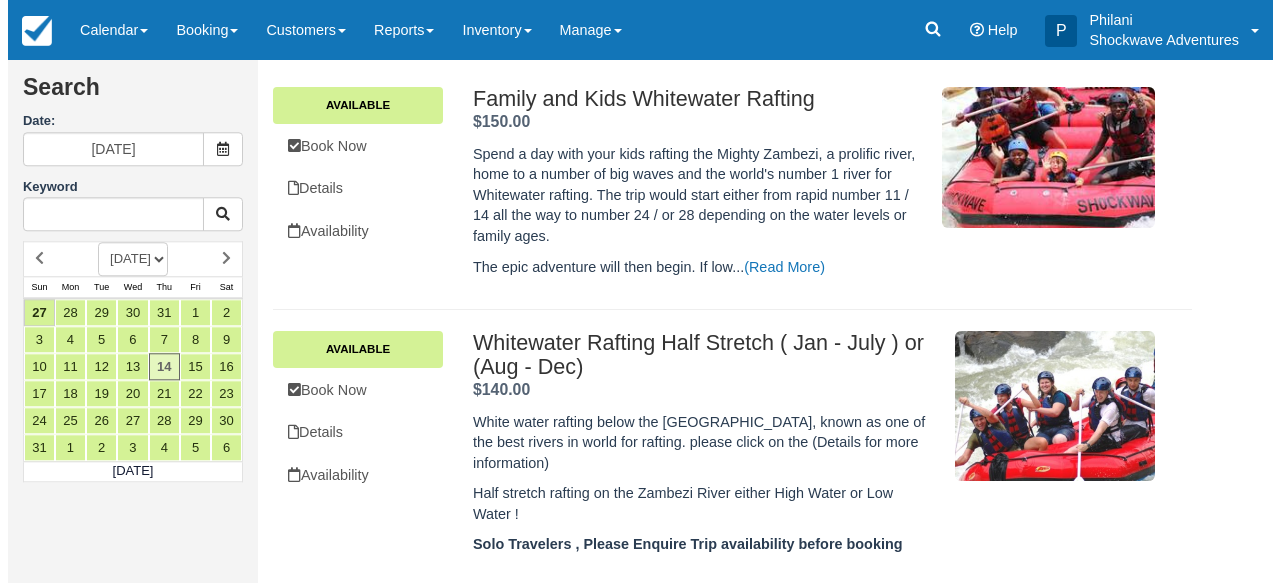 scroll, scrollTop: 400, scrollLeft: 0, axis: vertical 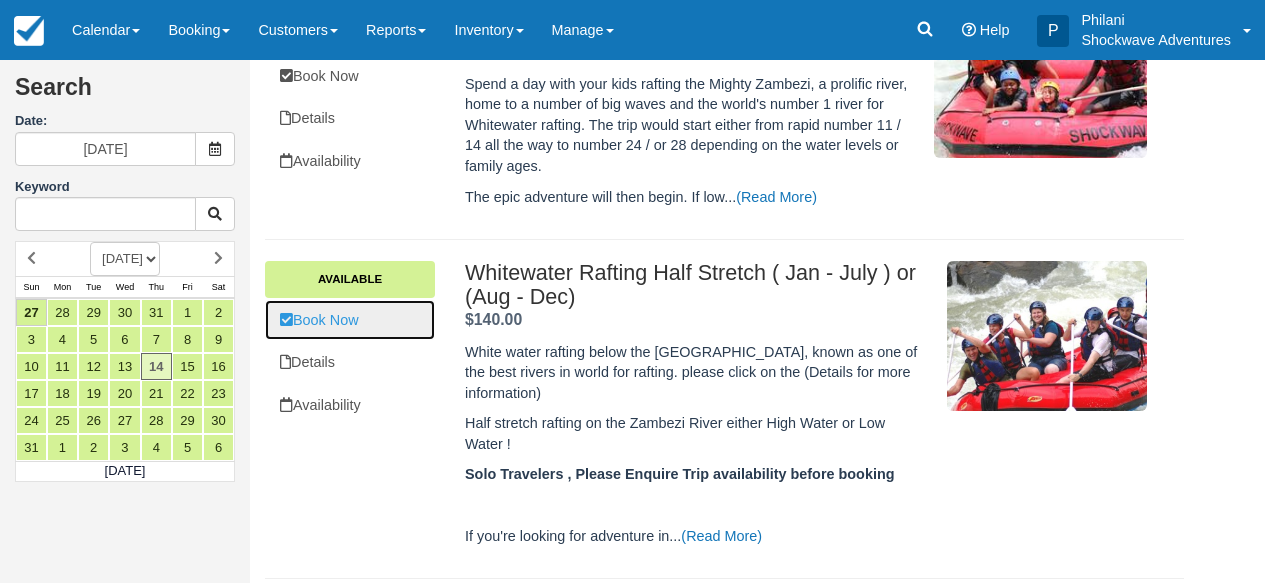 click on "Book Now" at bounding box center [350, 320] 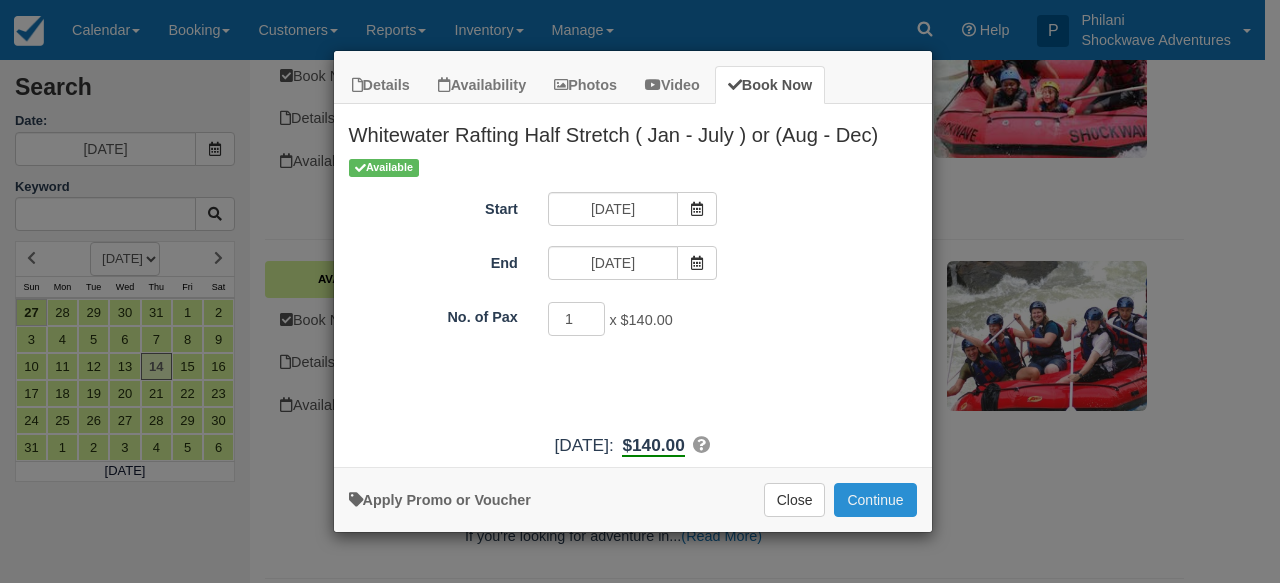 click on "Continue" at bounding box center (875, 500) 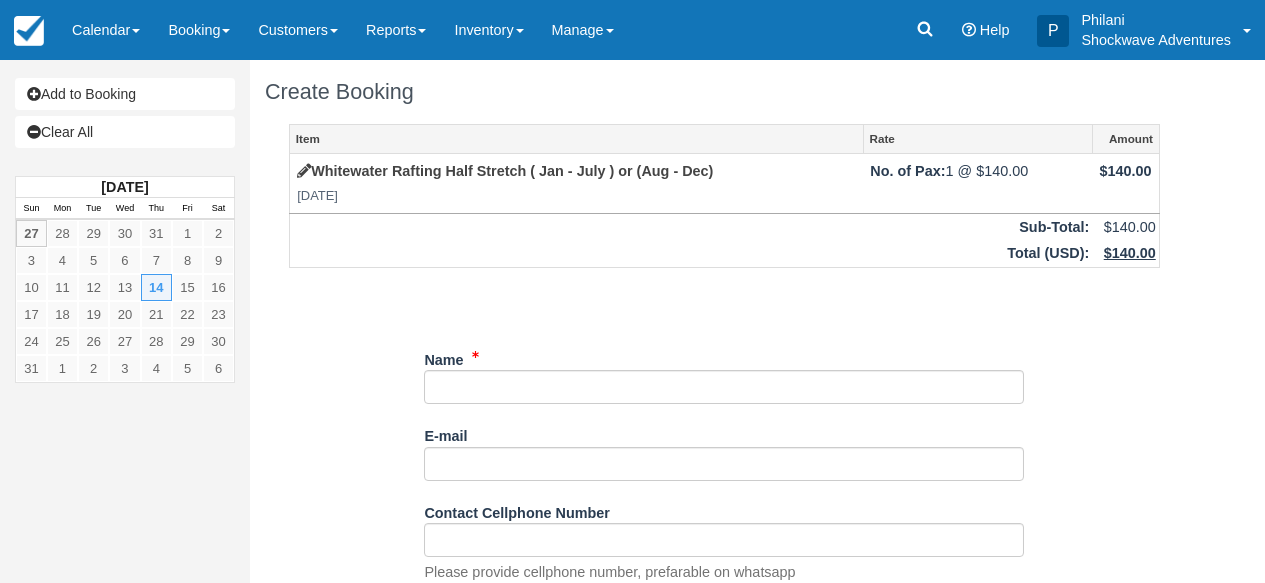 scroll, scrollTop: 144, scrollLeft: 0, axis: vertical 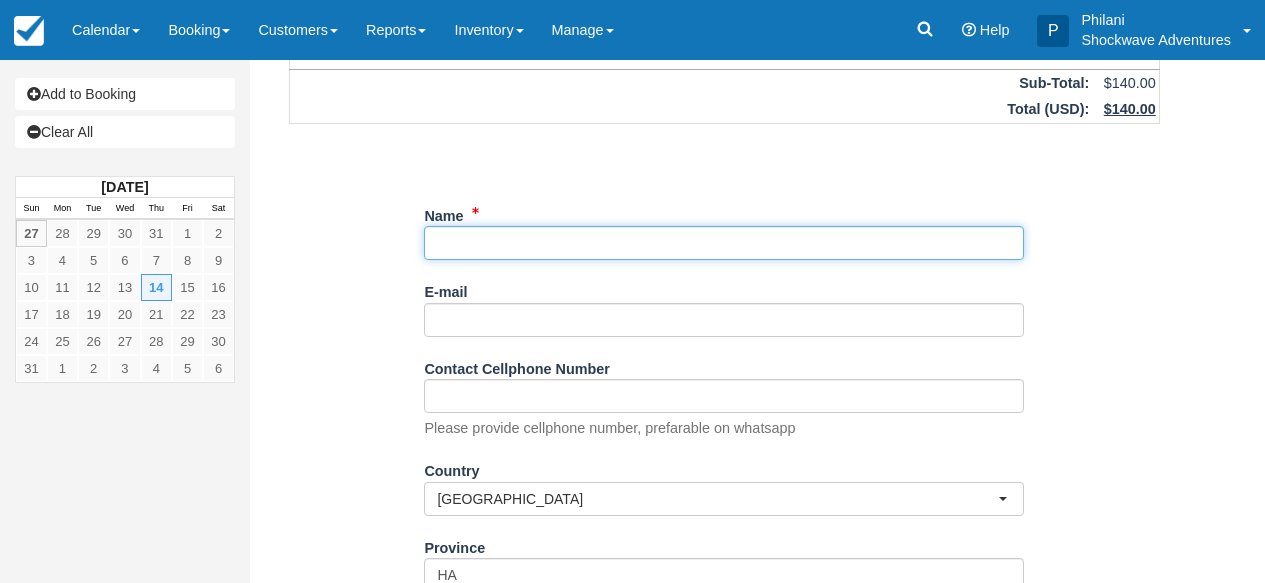 click on "Name" at bounding box center (724, 243) 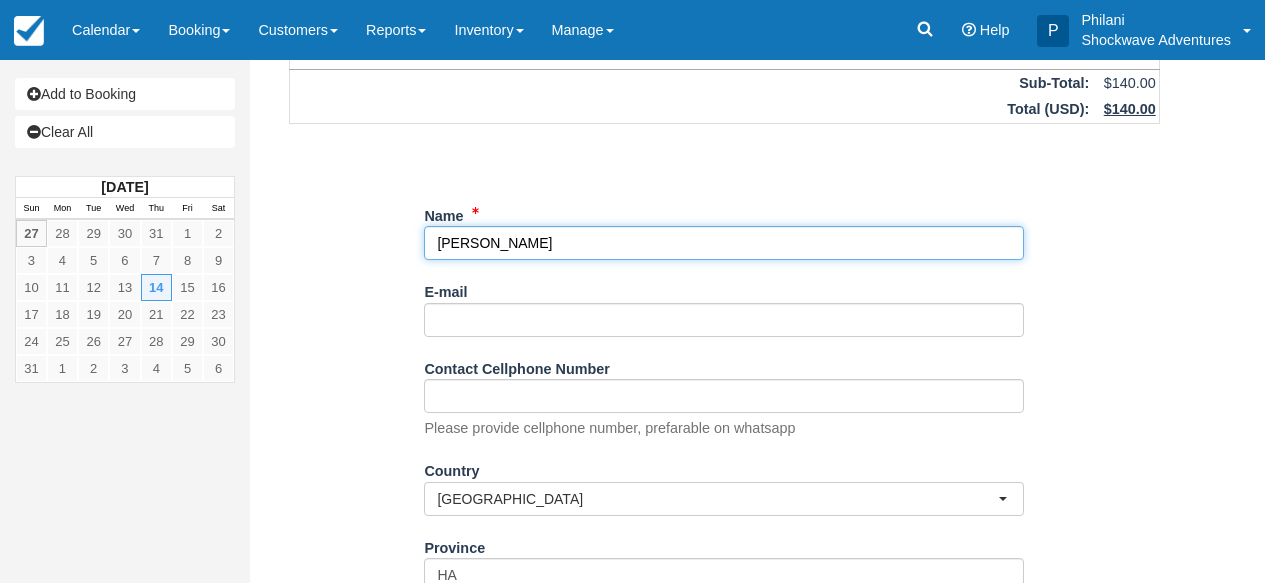 click on "Name" at bounding box center (724, 243) 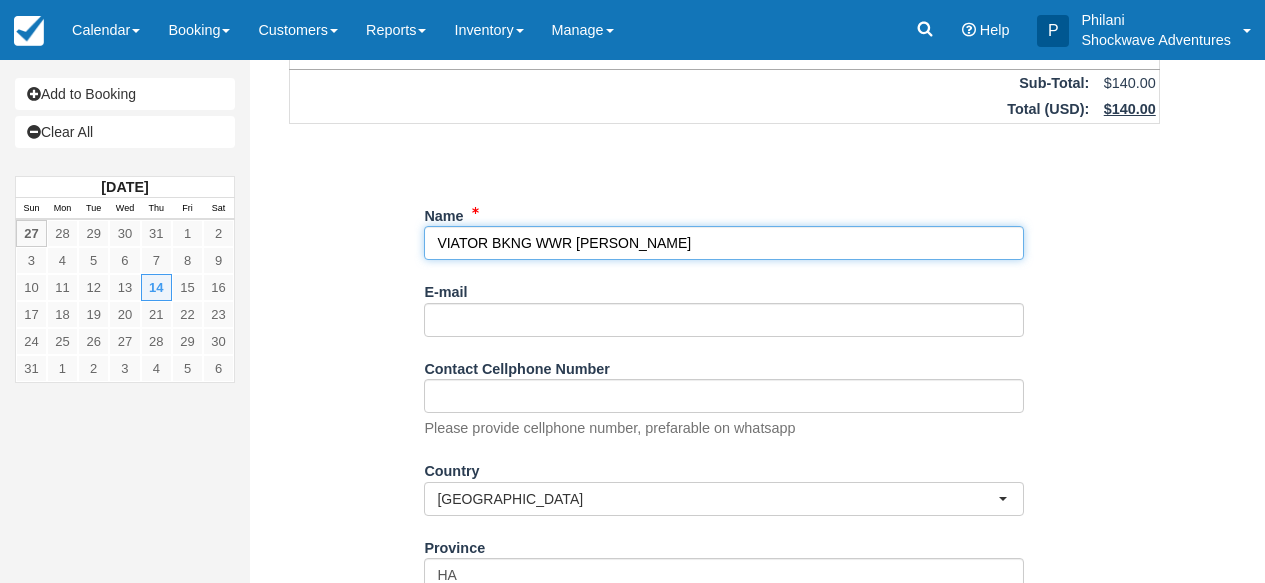click on "Name" at bounding box center [724, 243] 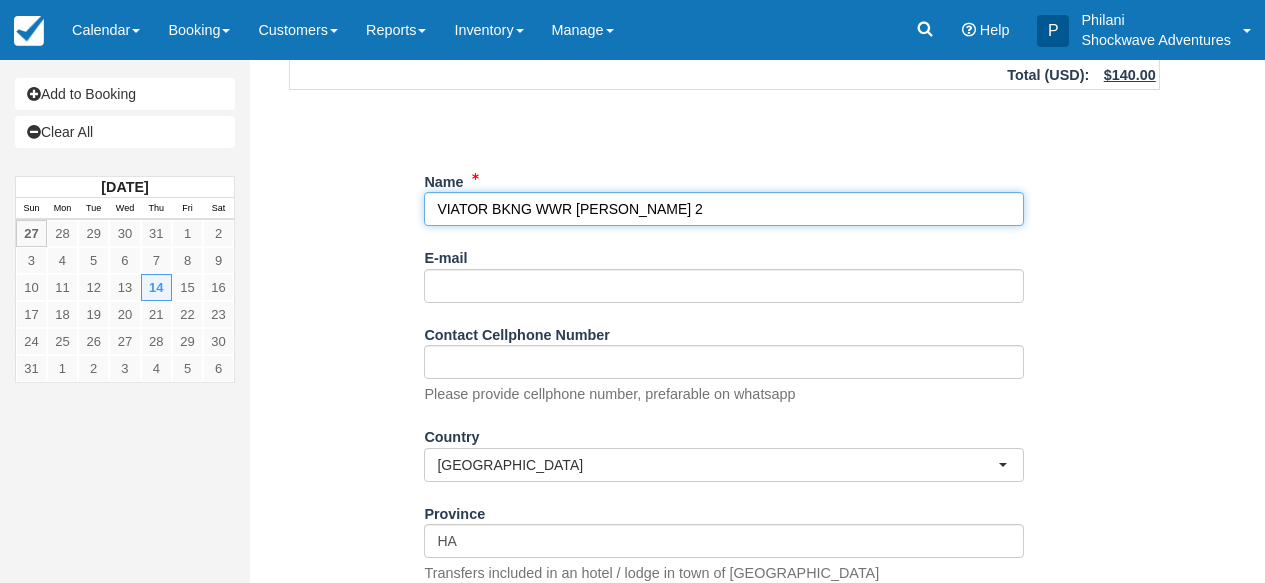 scroll, scrollTop: 304, scrollLeft: 0, axis: vertical 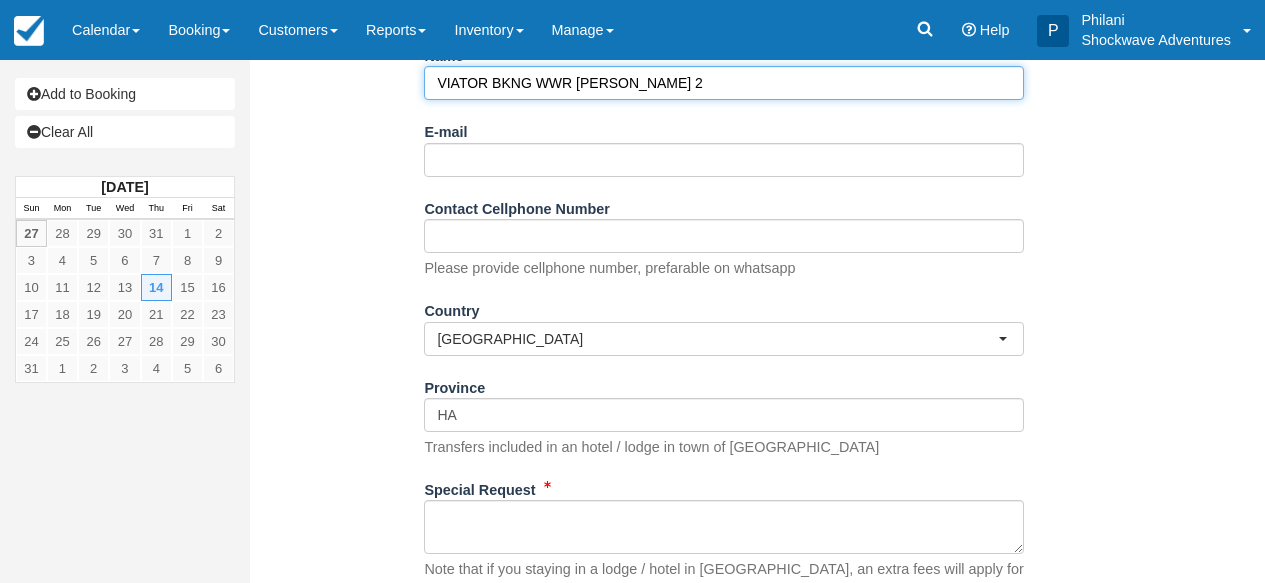 type on "VIATOR BKNG WWR Holford, Samantha X 2" 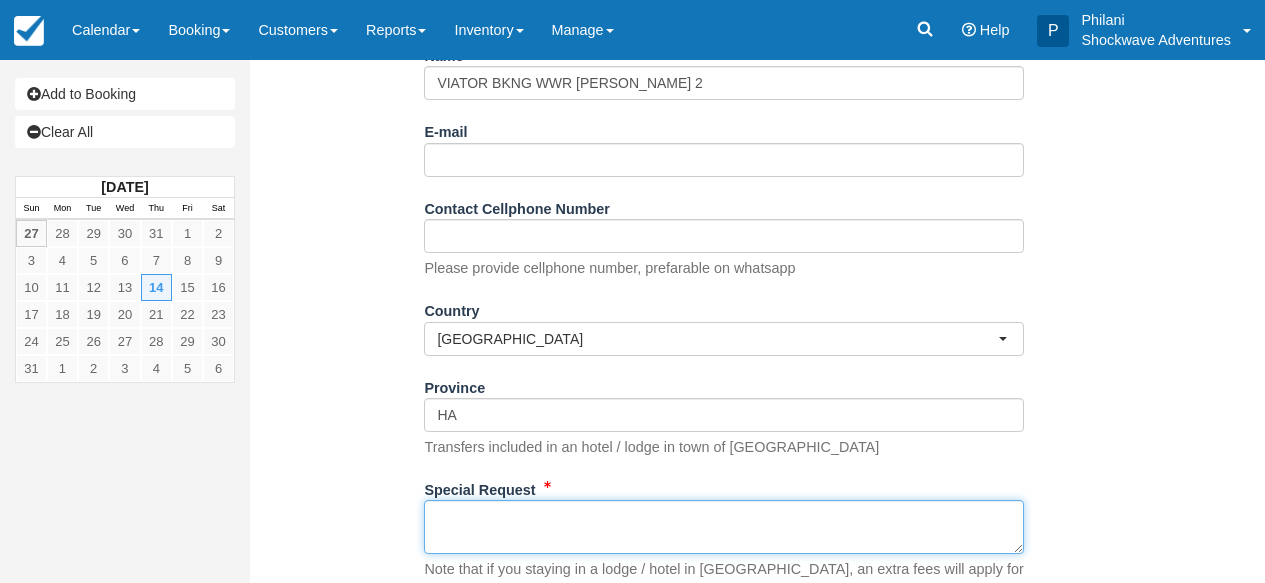 click on "Special Request" at bounding box center (724, 527) 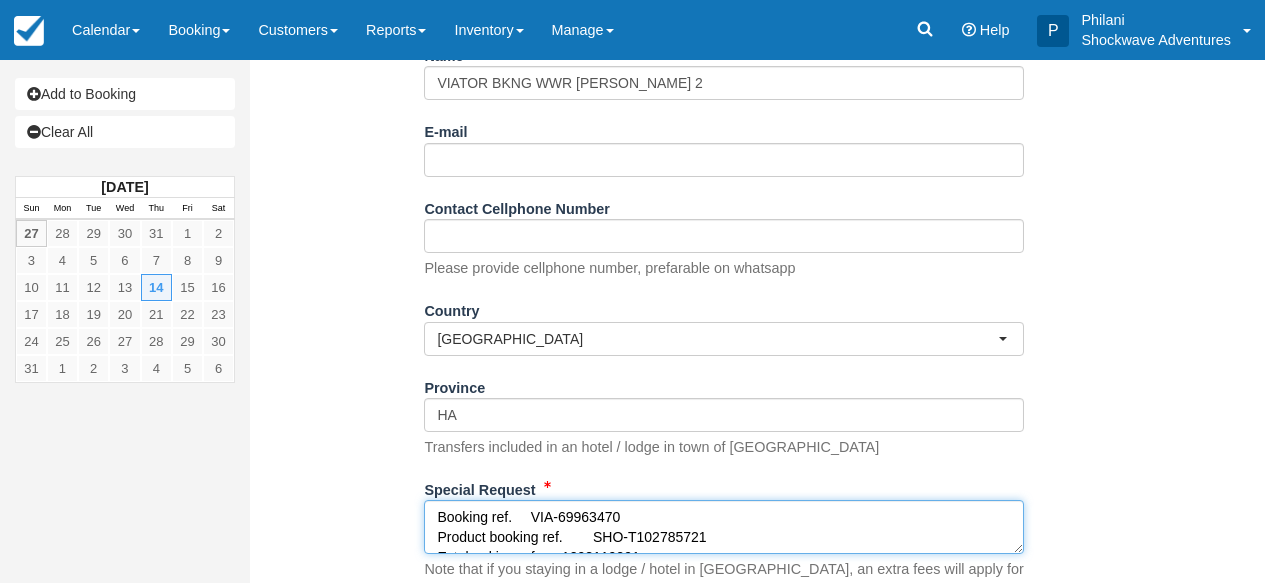 scroll, scrollTop: 612, scrollLeft: 0, axis: vertical 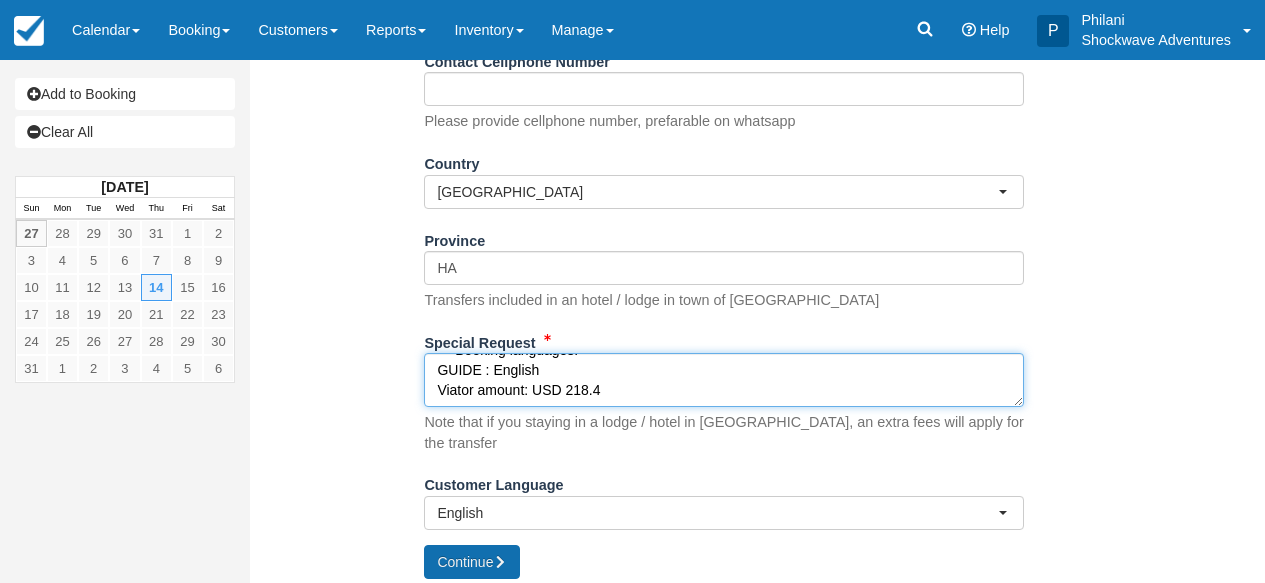 type on "Booking ref. 	VIA-69963470
Product booking ref. 	SHO-T102785721
Ext. booking ref 	1293119291
Product 	35235P1 - Zambezi River Class IV-V White-Water Rafting from Victoria Falls (BOOK NOW)
Supplier 	Shockwave Adventures
Sold by 	Viator.com
Booking channel 	Viator.com
Customer 	Holford, Samantha
Customer email 	S-9f1dfab0f783448ba47bc9e73a08519a+1293119291-2xespbhad8fba@expmessaging.tripadvisor.com
Customer phone 	AU+61 0466645472
Date 	Thu 14.Aug '25 @ 07:30
Rate 	Half Stretch Rafting
PAX 	2 Adult
Pick-up
Victoria Falls Lodges, Victoria Falls Lodges, Victoria Falls, Zimbabwe
Guided languages 	(Guided language: English)
Extras
Created 	Sun, July 27 2025 @ 00:34
Notes
--- Inclusions: ---
All rafting gear (helmet, life jacket, and paddle)
Local guide
Light refreshments during rafting
Lunch
Unlimited drinks (open bar)
Hotel pickup and drop-off
--- Booking languages: ---
GUIDE : English
Viator amount: USD 218.4" 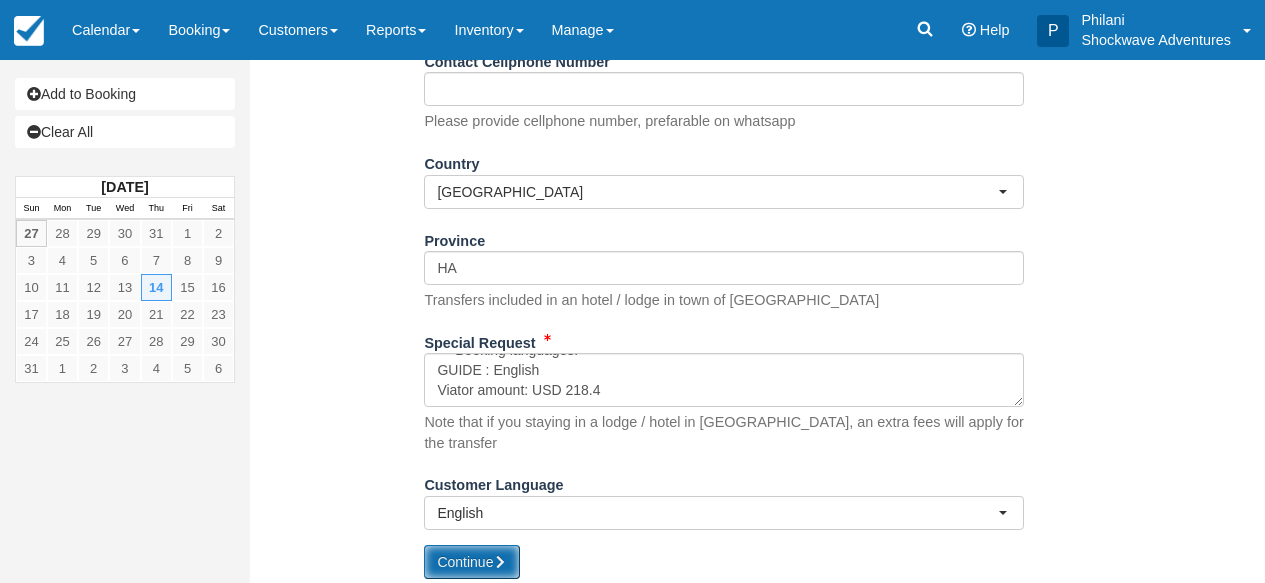 click on "Continue" at bounding box center (472, 562) 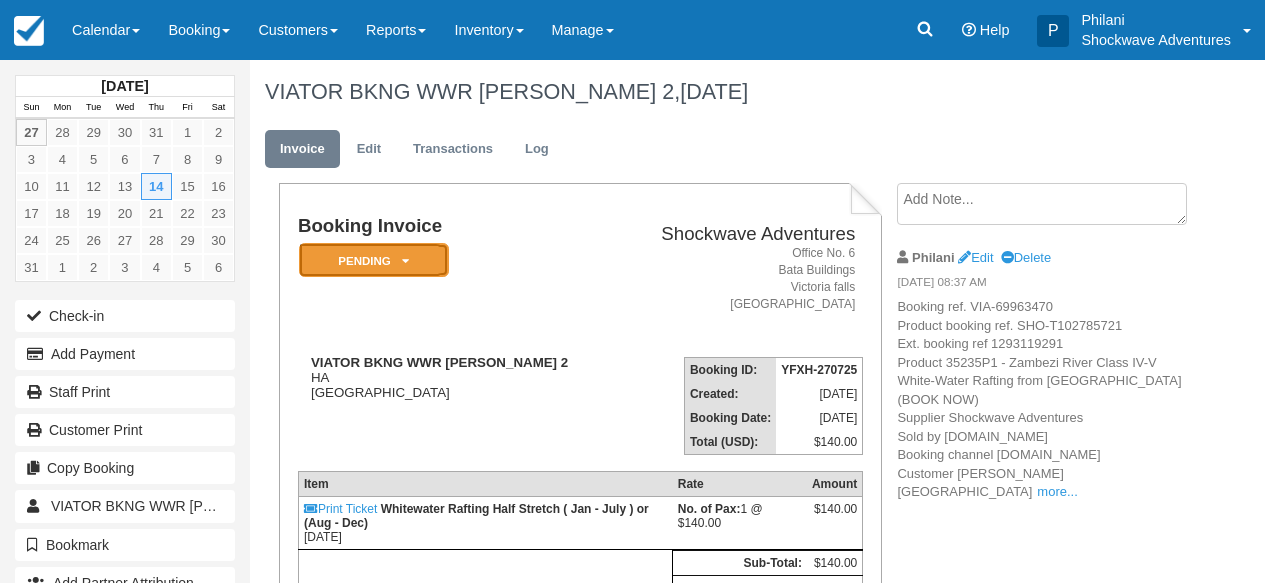 click on "Pending" at bounding box center [374, 260] 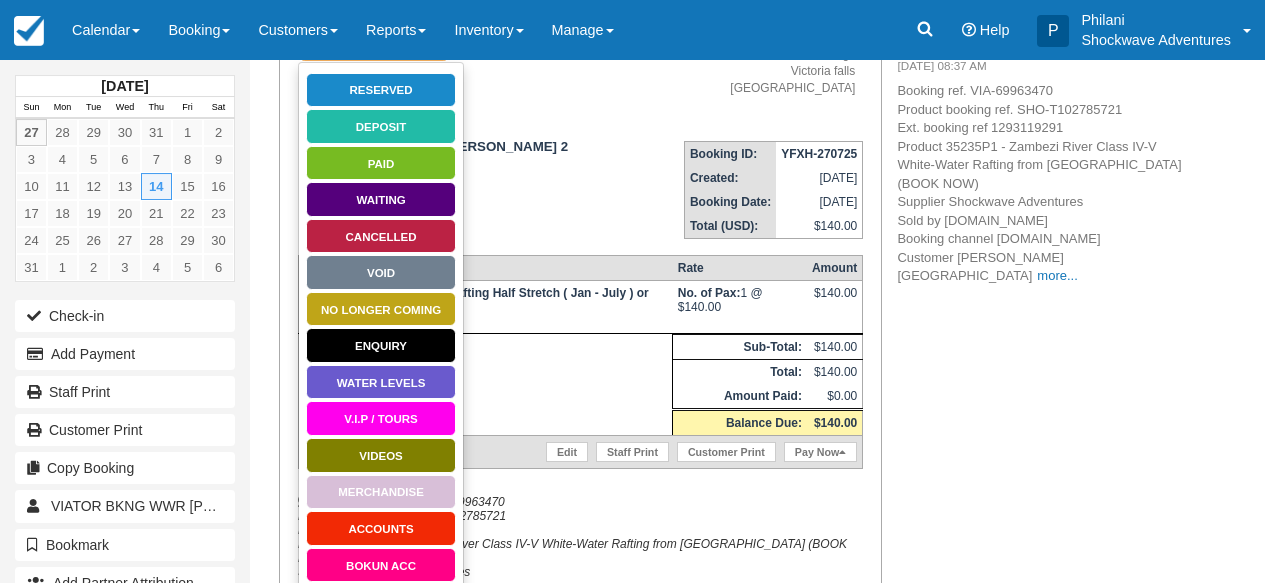 scroll, scrollTop: 288, scrollLeft: 0, axis: vertical 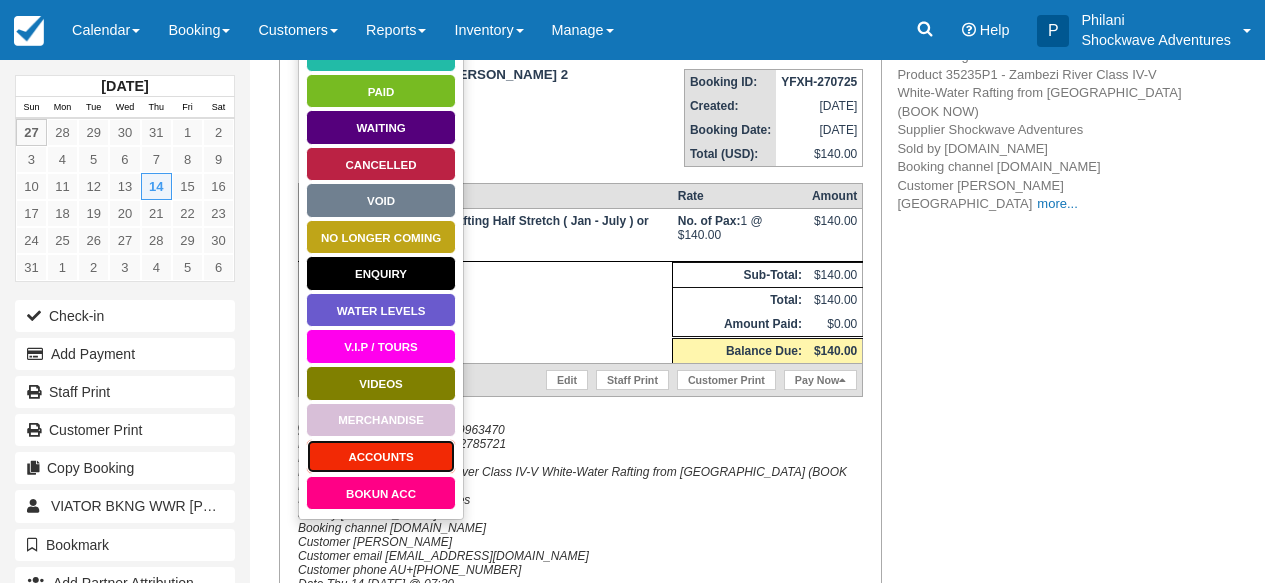 click on "ACCOUNTS" at bounding box center [381, 456] 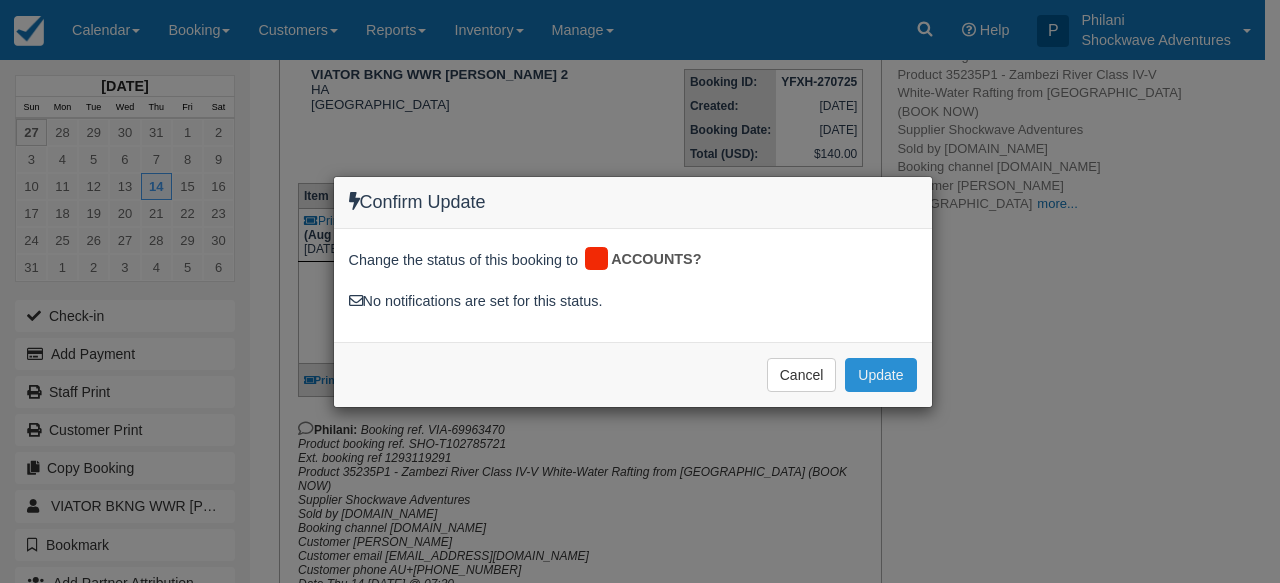 drag, startPoint x: 906, startPoint y: 377, endPoint x: 917, endPoint y: 385, distance: 13.601471 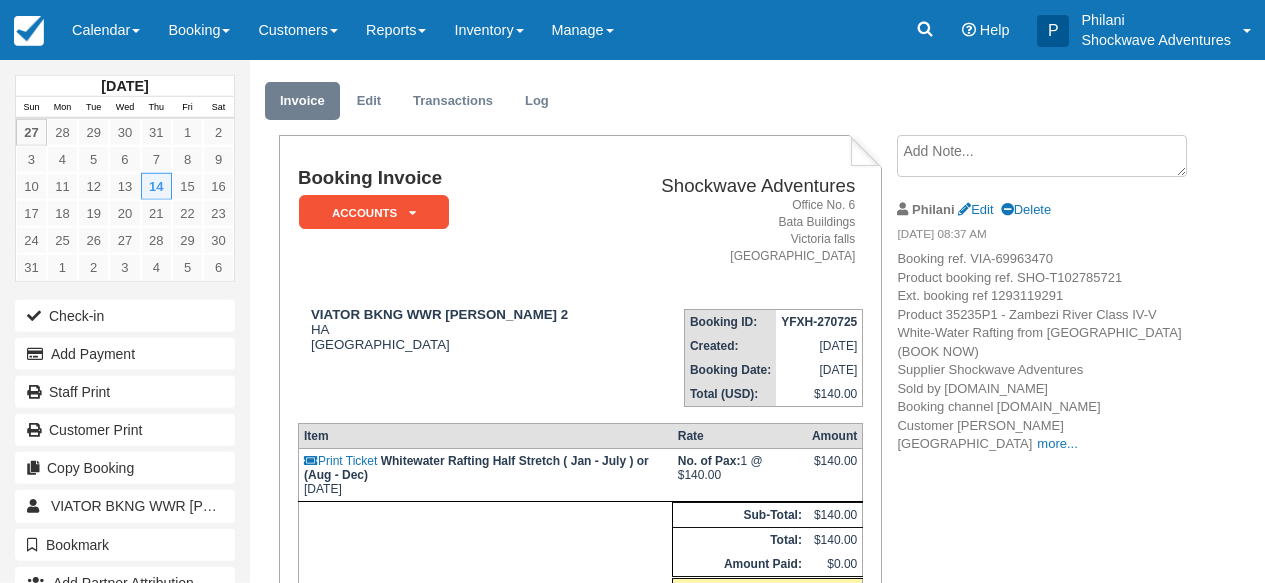 scroll, scrollTop: 0, scrollLeft: 0, axis: both 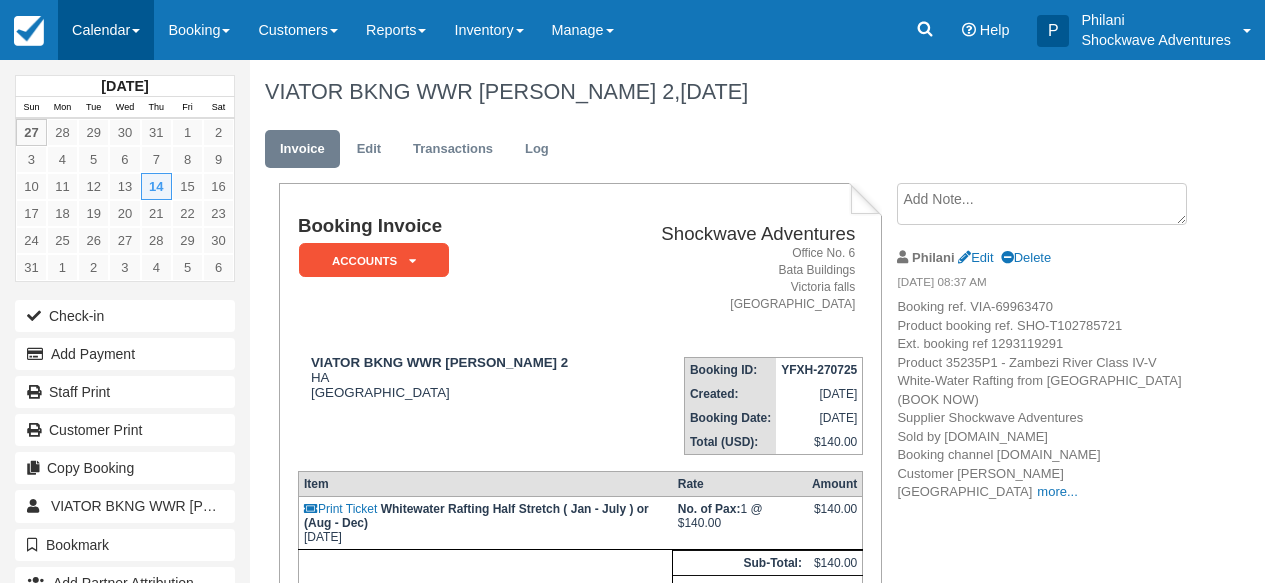 click on "Calendar" at bounding box center [106, 30] 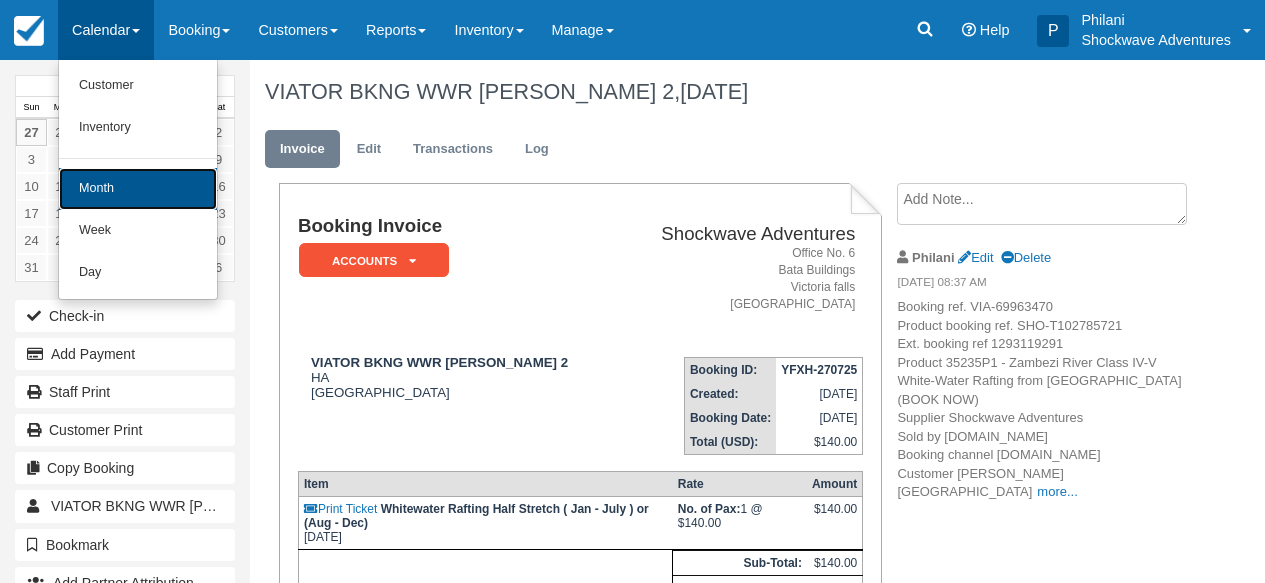 drag, startPoint x: 132, startPoint y: 191, endPoint x: 171, endPoint y: 184, distance: 39.623226 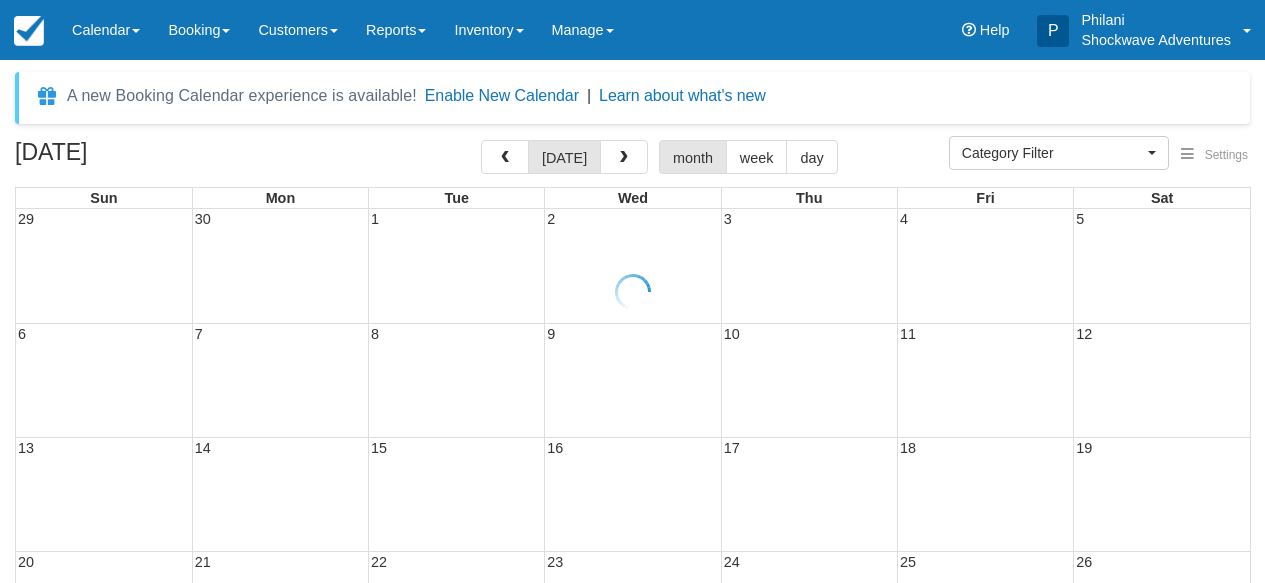 select 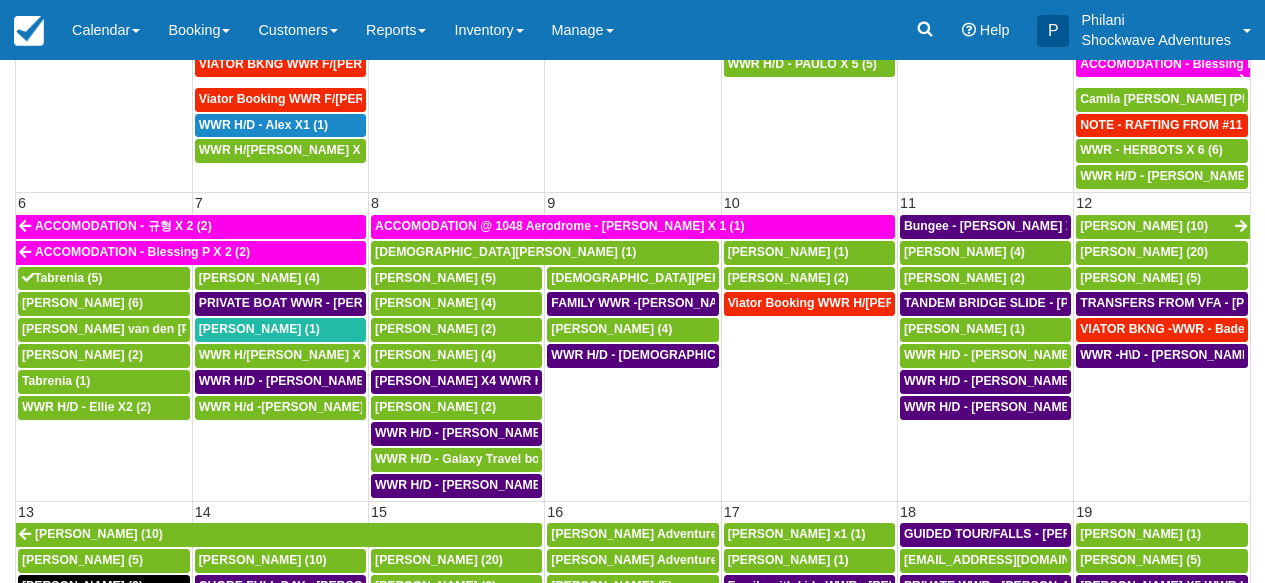 scroll, scrollTop: 256, scrollLeft: 0, axis: vertical 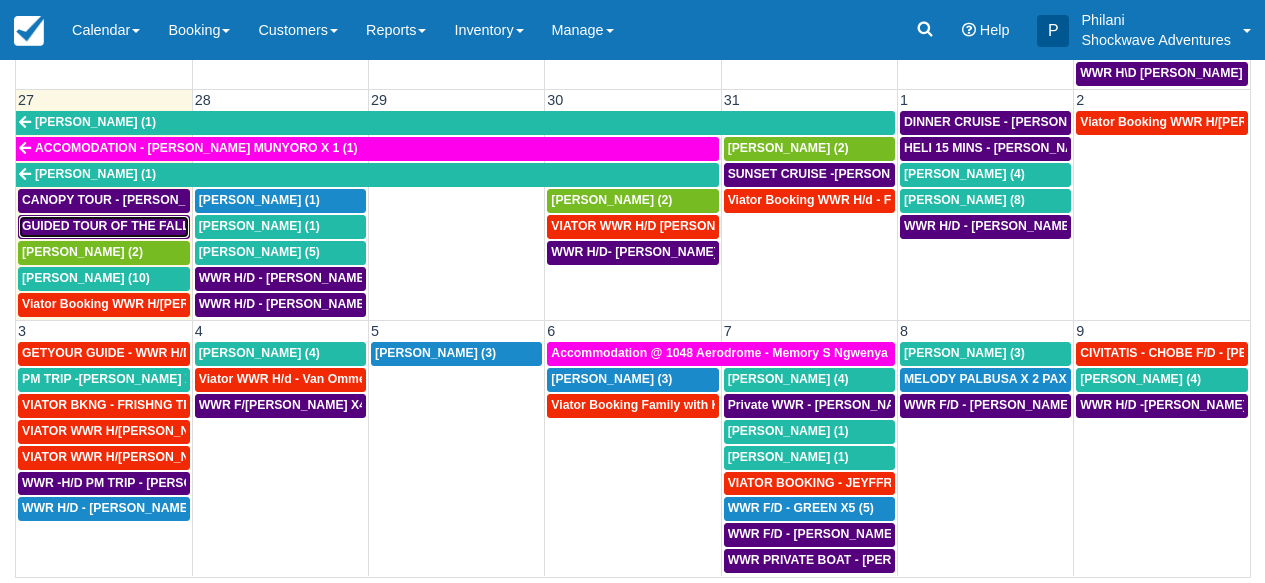 click on "GUIDED TOUR OF THE FALLS - [PERSON_NAME] X 5 (5)" at bounding box center [186, 226] 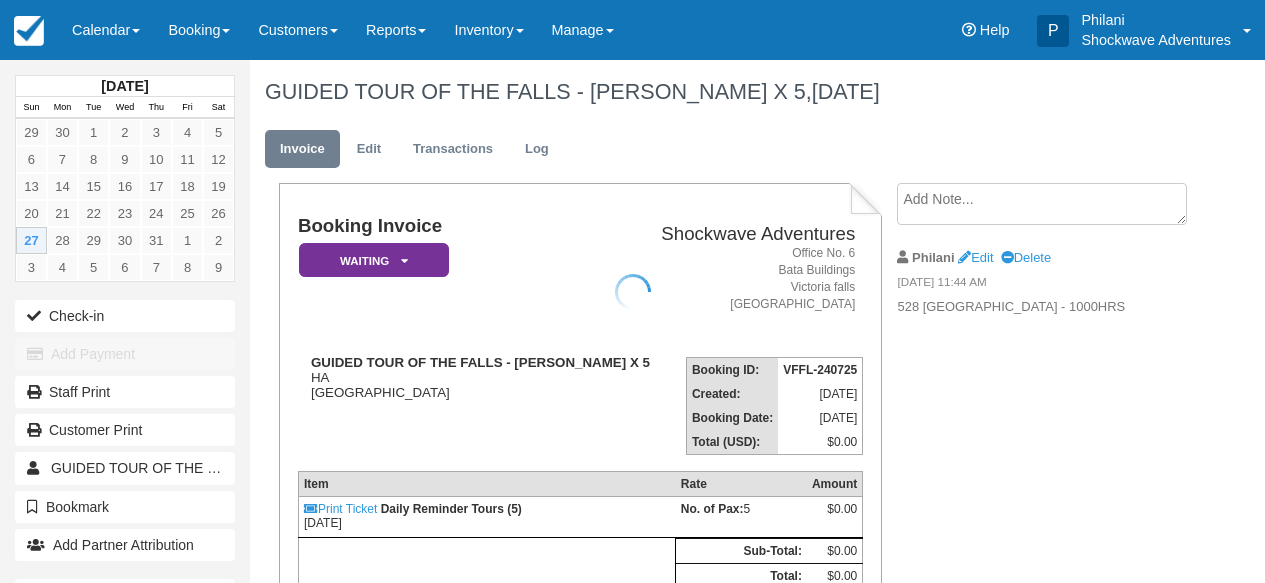scroll, scrollTop: 0, scrollLeft: 0, axis: both 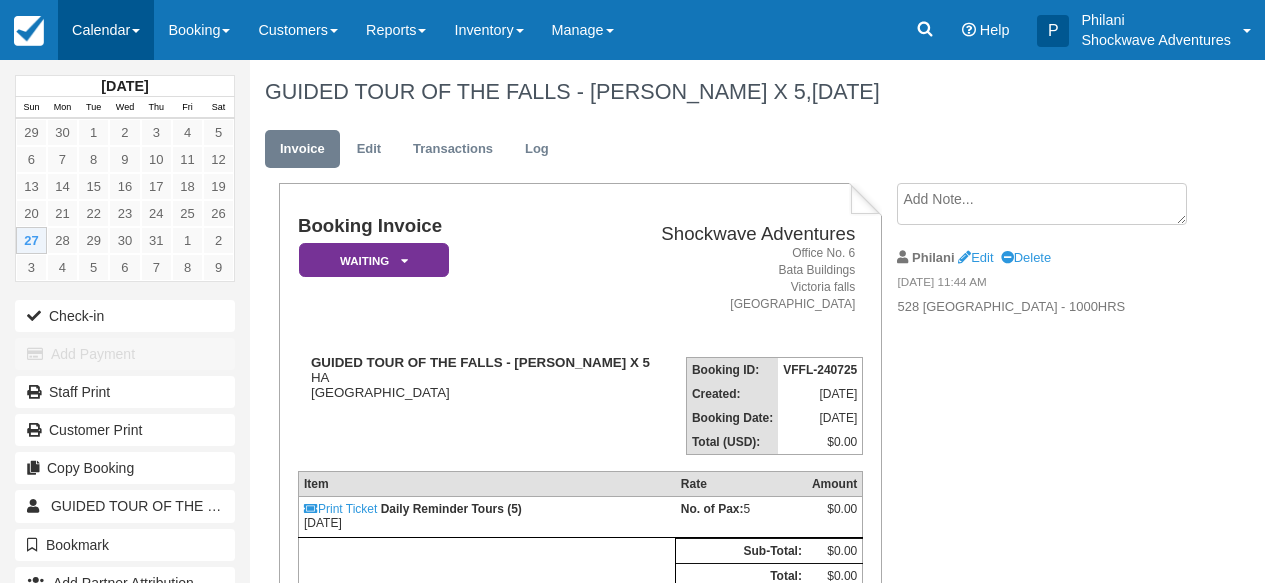 click on "Calendar" at bounding box center [106, 30] 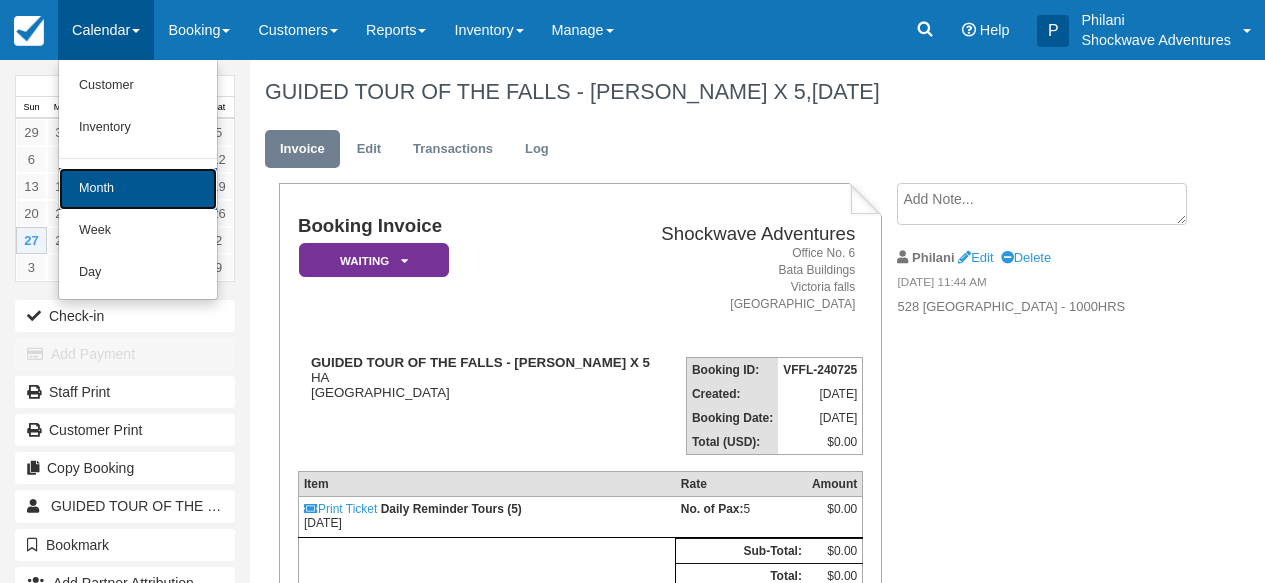 click on "Month" at bounding box center [138, 189] 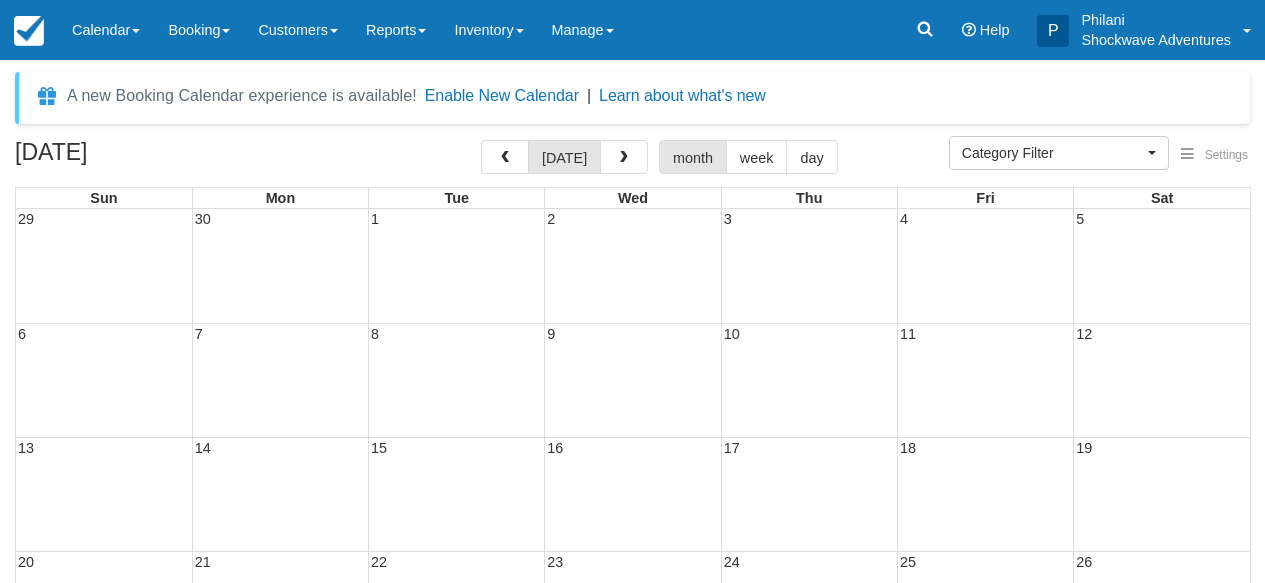 select 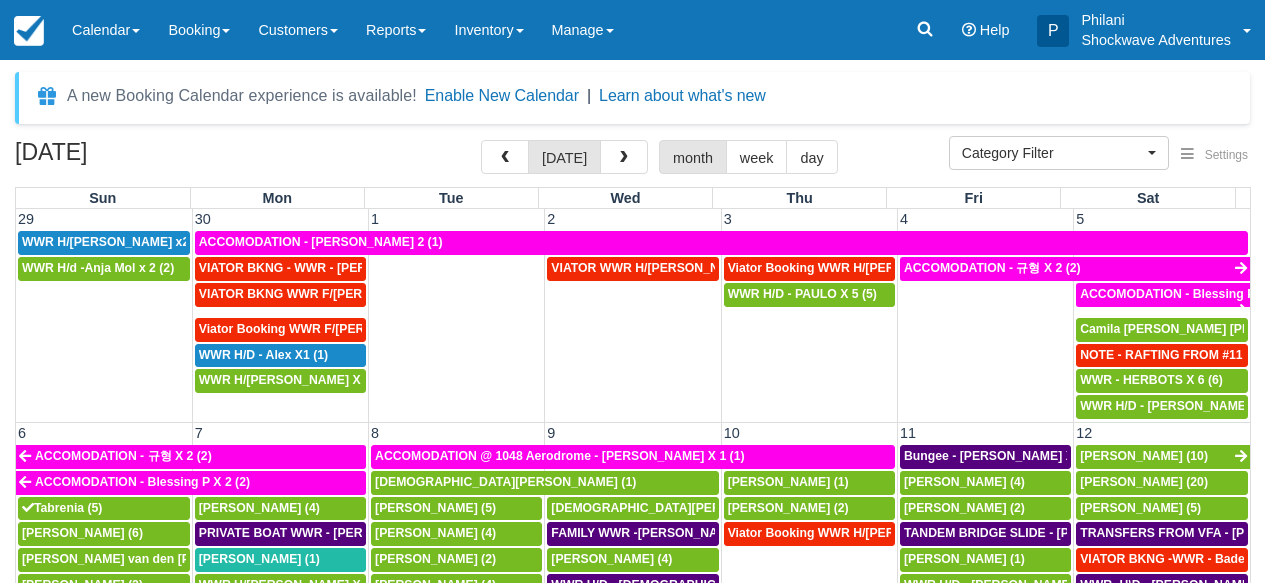 scroll, scrollTop: 32, scrollLeft: 0, axis: vertical 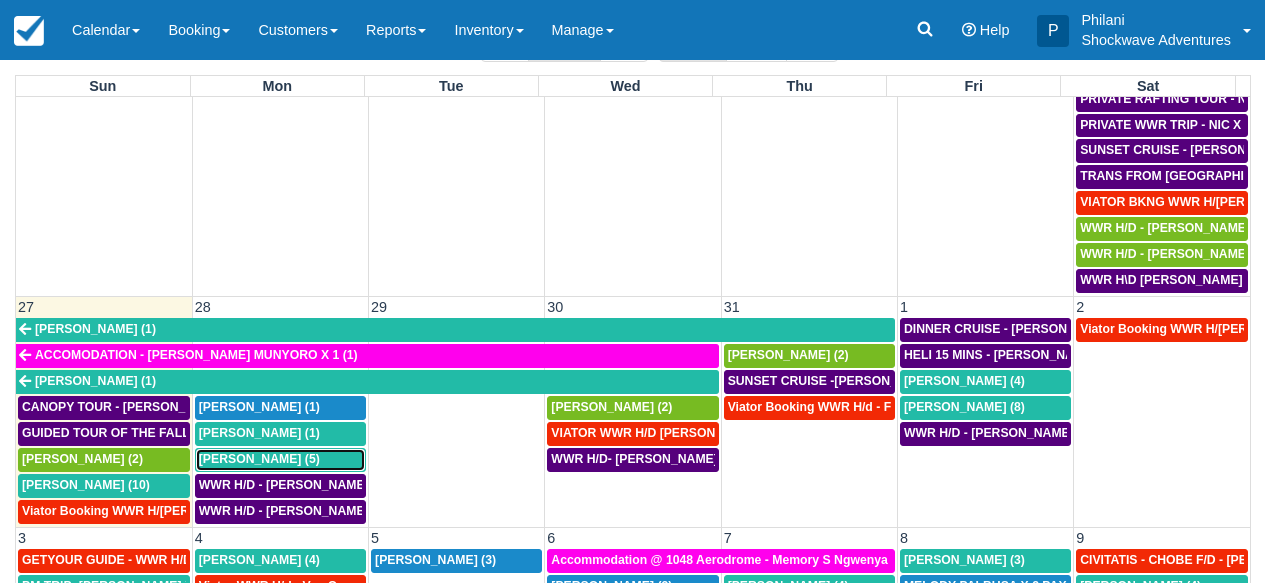 click on "Neel Basudev (5)" at bounding box center [280, 460] 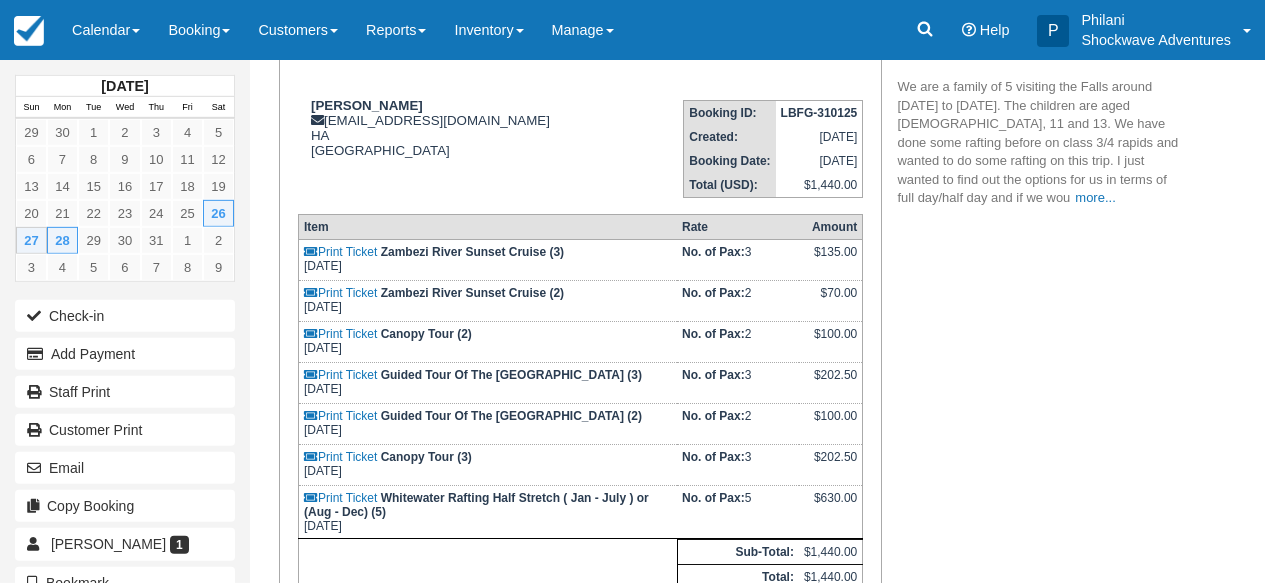scroll, scrollTop: 272, scrollLeft: 0, axis: vertical 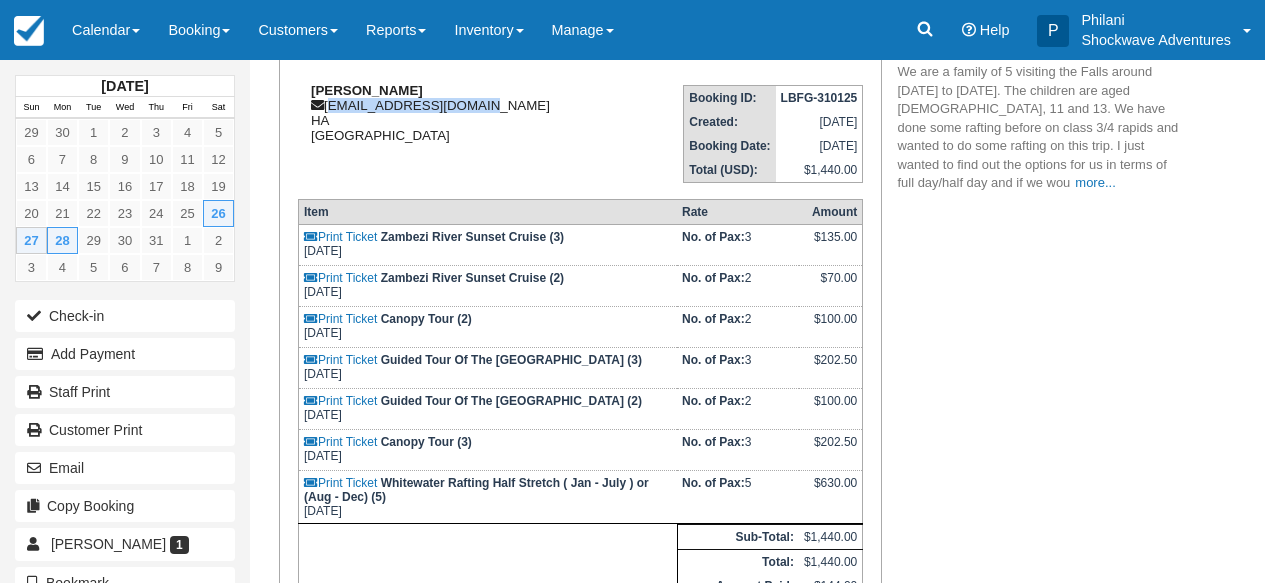 drag, startPoint x: 330, startPoint y: 112, endPoint x: 499, endPoint y: 114, distance: 169.01184 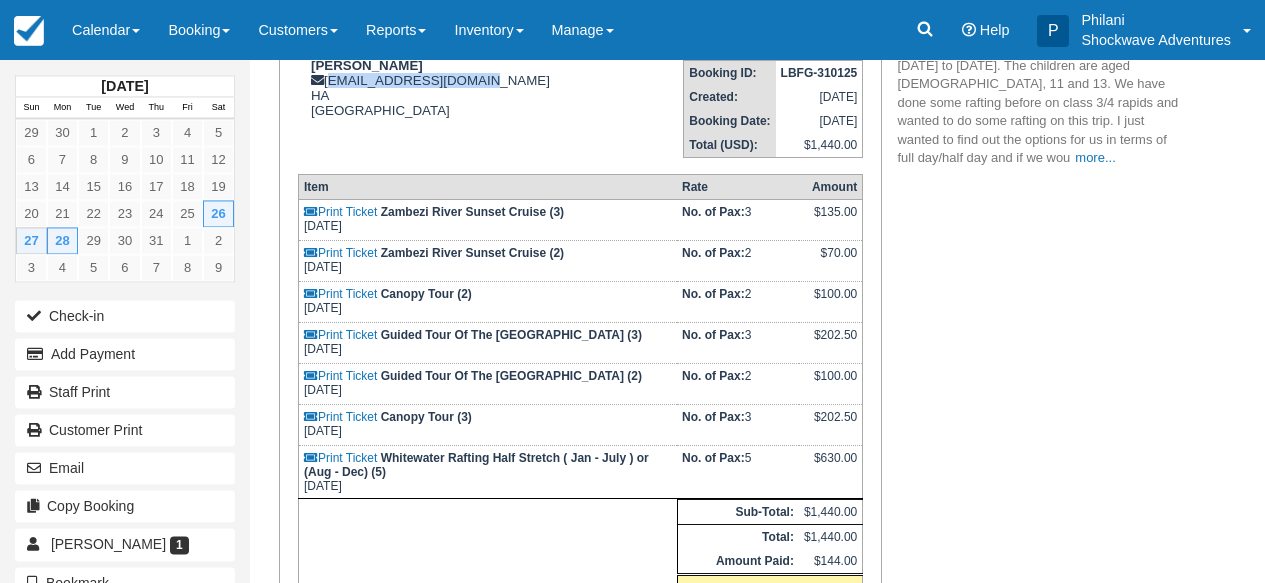 scroll, scrollTop: 304, scrollLeft: 0, axis: vertical 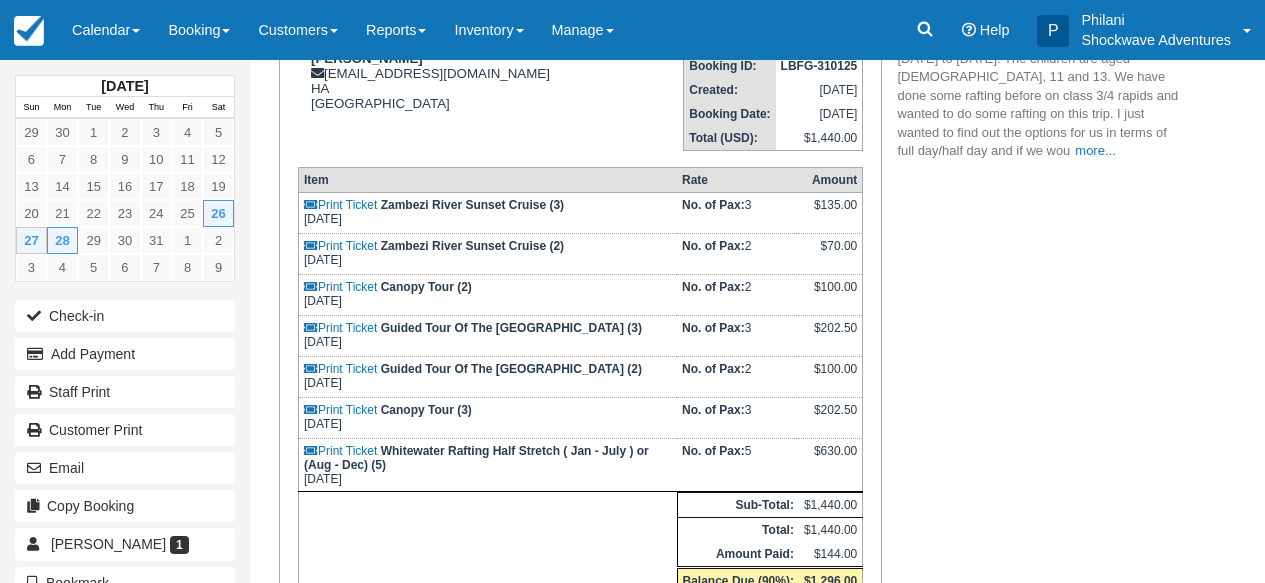 click on "Booking Invoice
Deposit   Pending Reserved Paid Waiting Cancelled NO LONGER COMING Enquiry WATER LEVELS V.I.P / TOURS Videos Merchandise ACCOUNTS BOKUN ACC
Shockwave Adventures
Office No. 6
Bata Buildings
Victoria falls
Zimbabwe
Neel Basudev  neelbasudev@gmail.com HA Zimbabwe
Booking ID:
LBFG-310125
Created:
January 31, 2025
Booking Date:
July 26, 2025
Total (USD):
$1,440.00
Item
Rate
Amount
Print Ticket
Zambezi River Sunset Cruise (3)
Sat Jul 26, 2025
No. of Pax:  3
2" at bounding box center [724, 626] 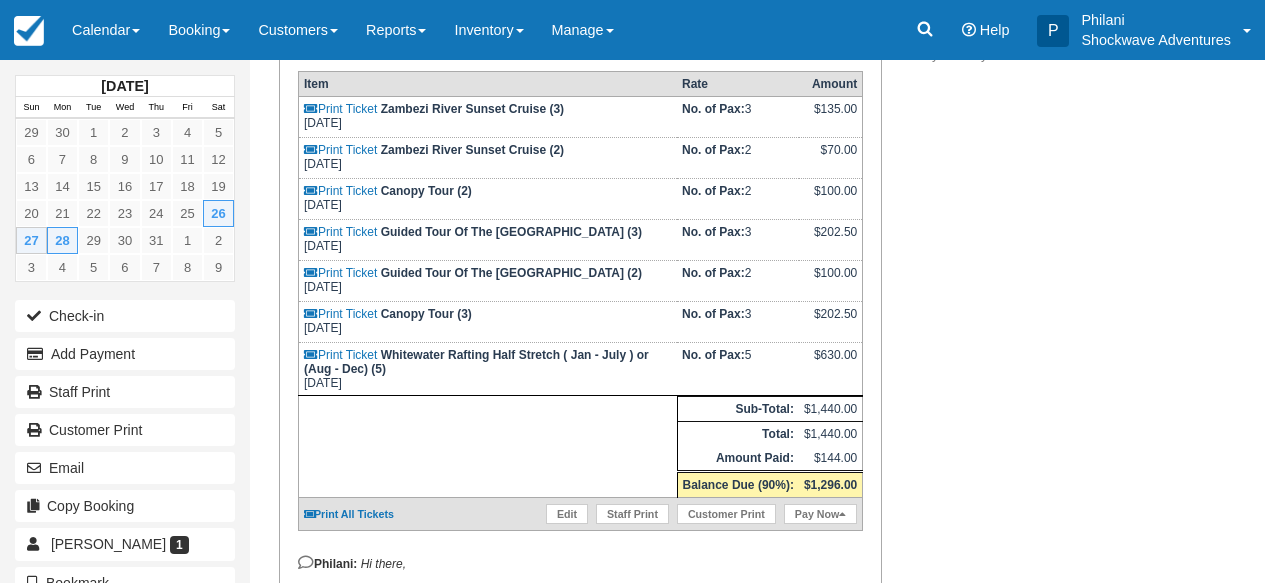 scroll, scrollTop: 416, scrollLeft: 0, axis: vertical 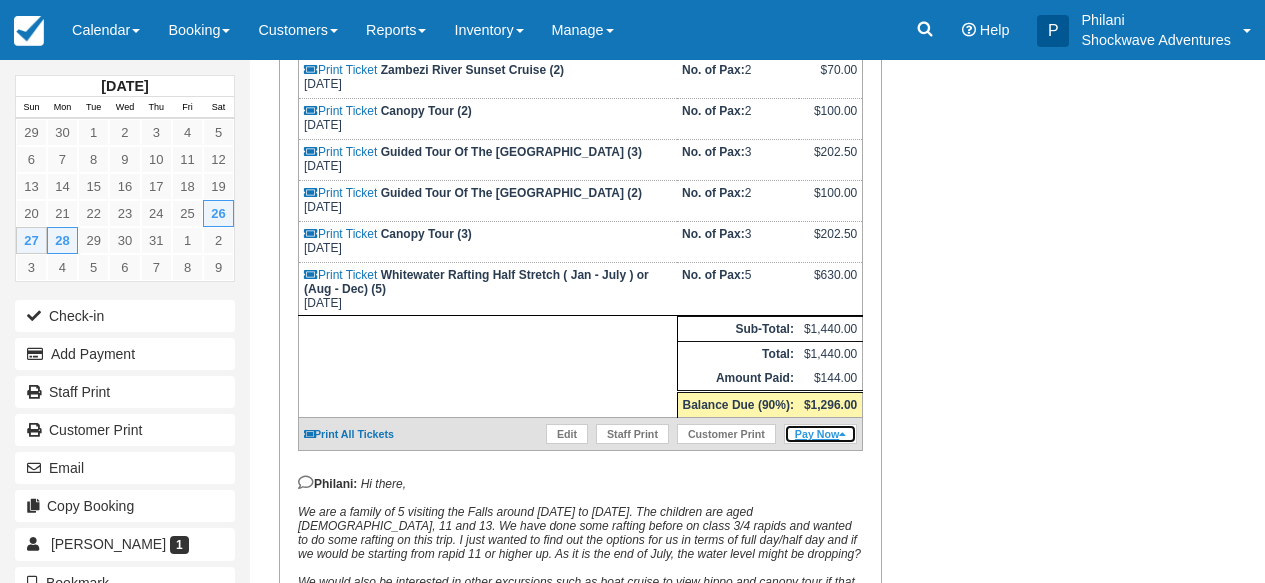 click on "Pay Now" at bounding box center (820, 434) 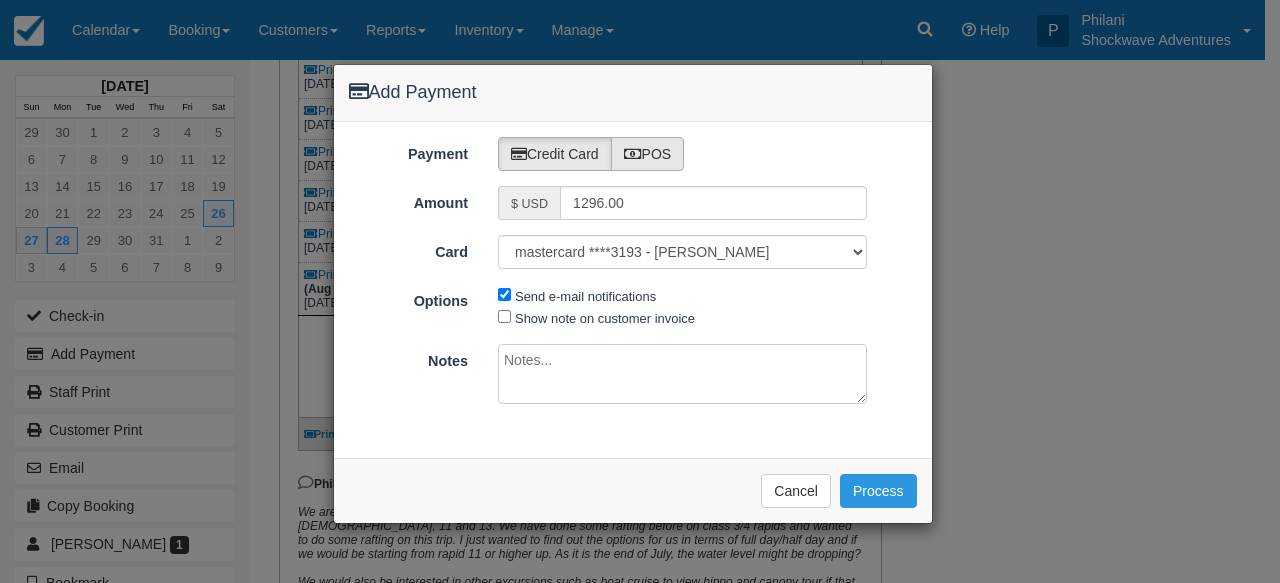 type on "07/27/25" 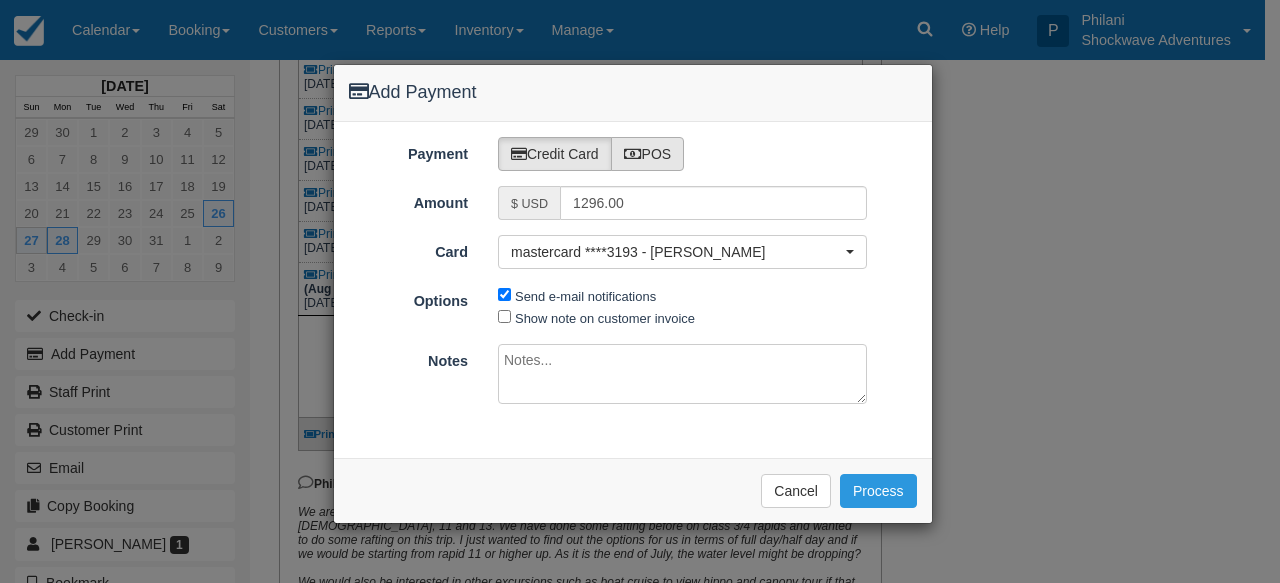 click on "POS" at bounding box center (648, 154) 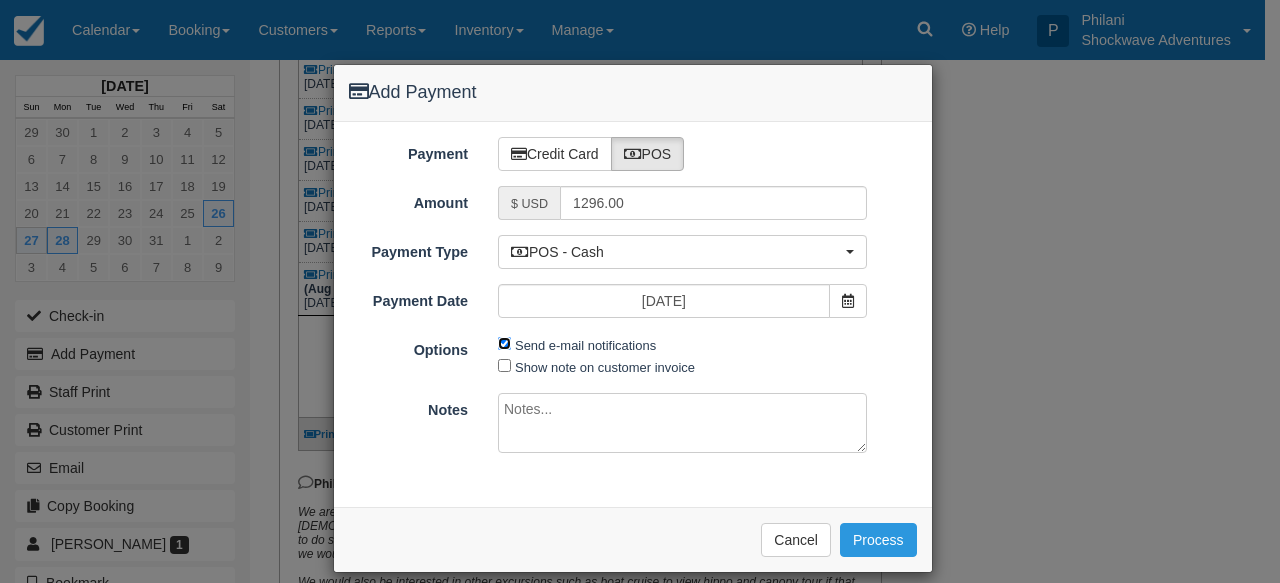click on "Send e-mail notifications" at bounding box center (504, 343) 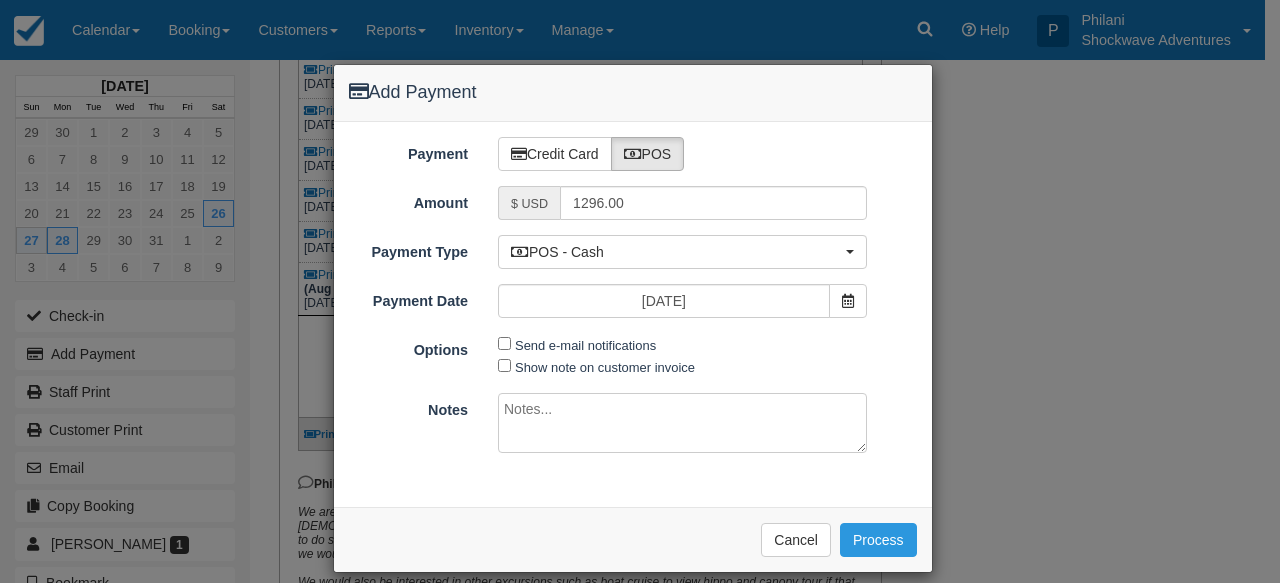 click at bounding box center (682, 423) 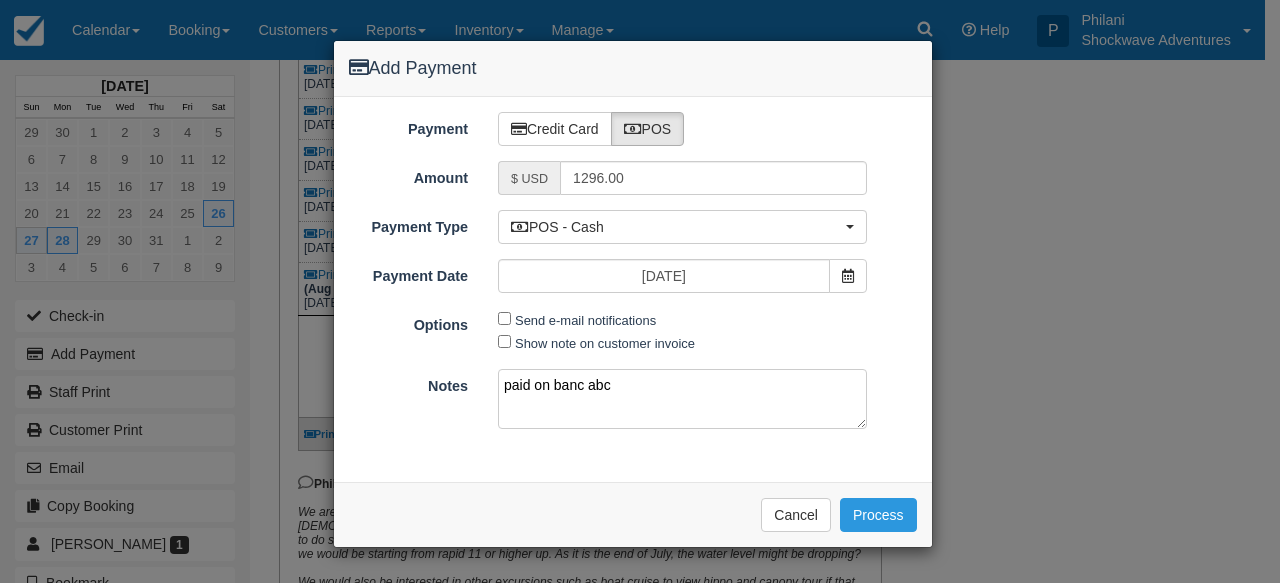 type on "paid on banc abc" 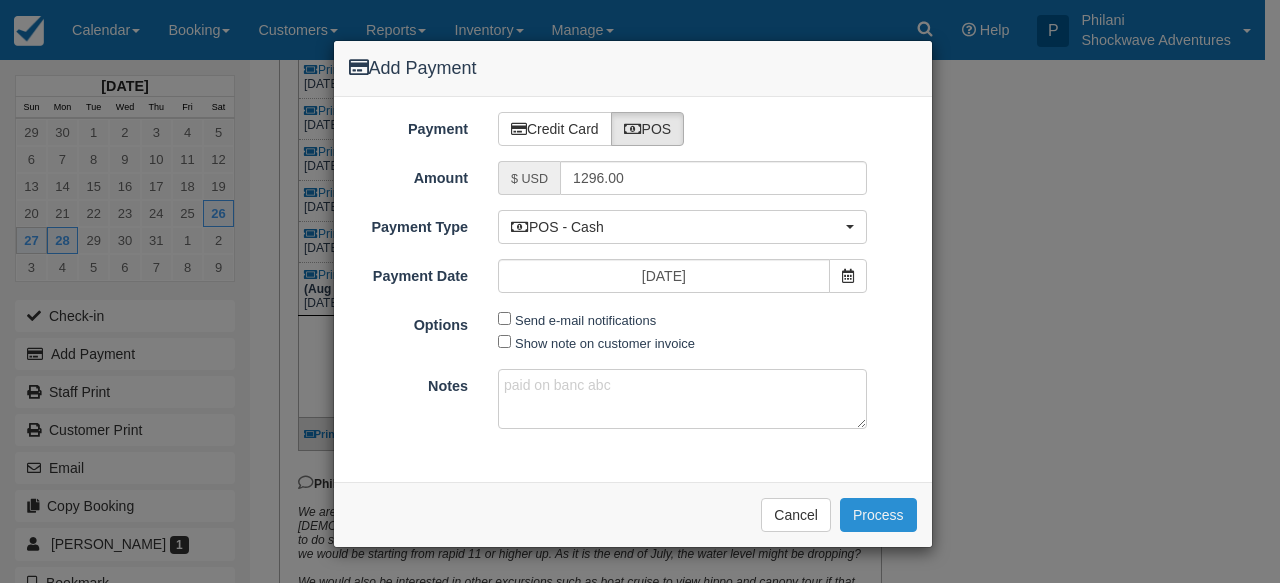 click on "Process" at bounding box center [878, 515] 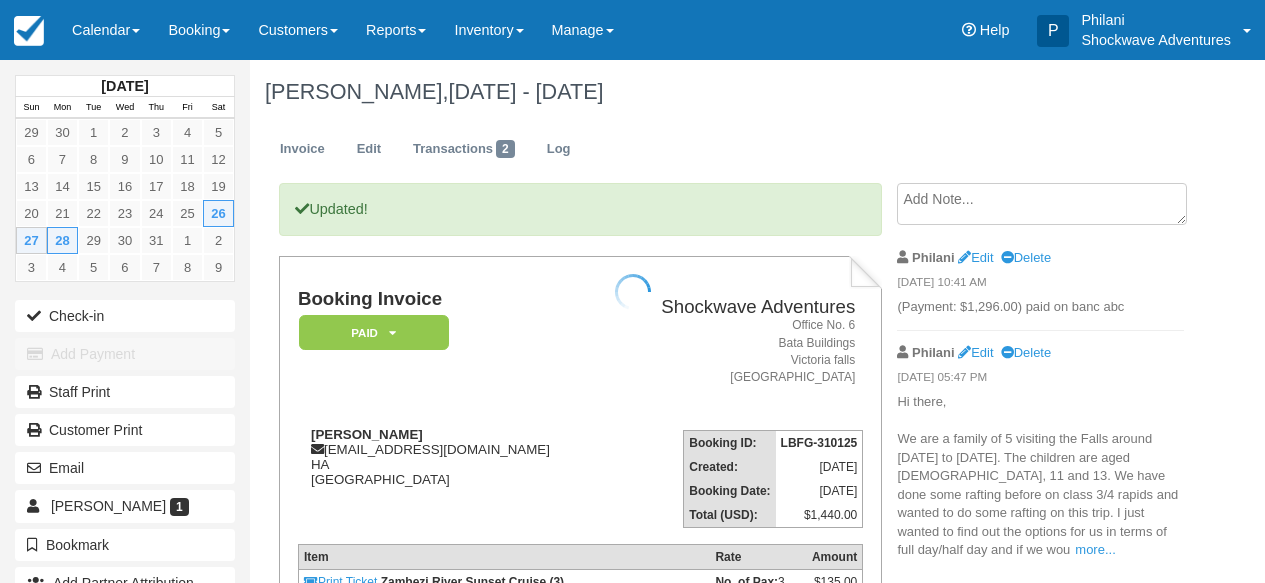 scroll, scrollTop: 0, scrollLeft: 0, axis: both 